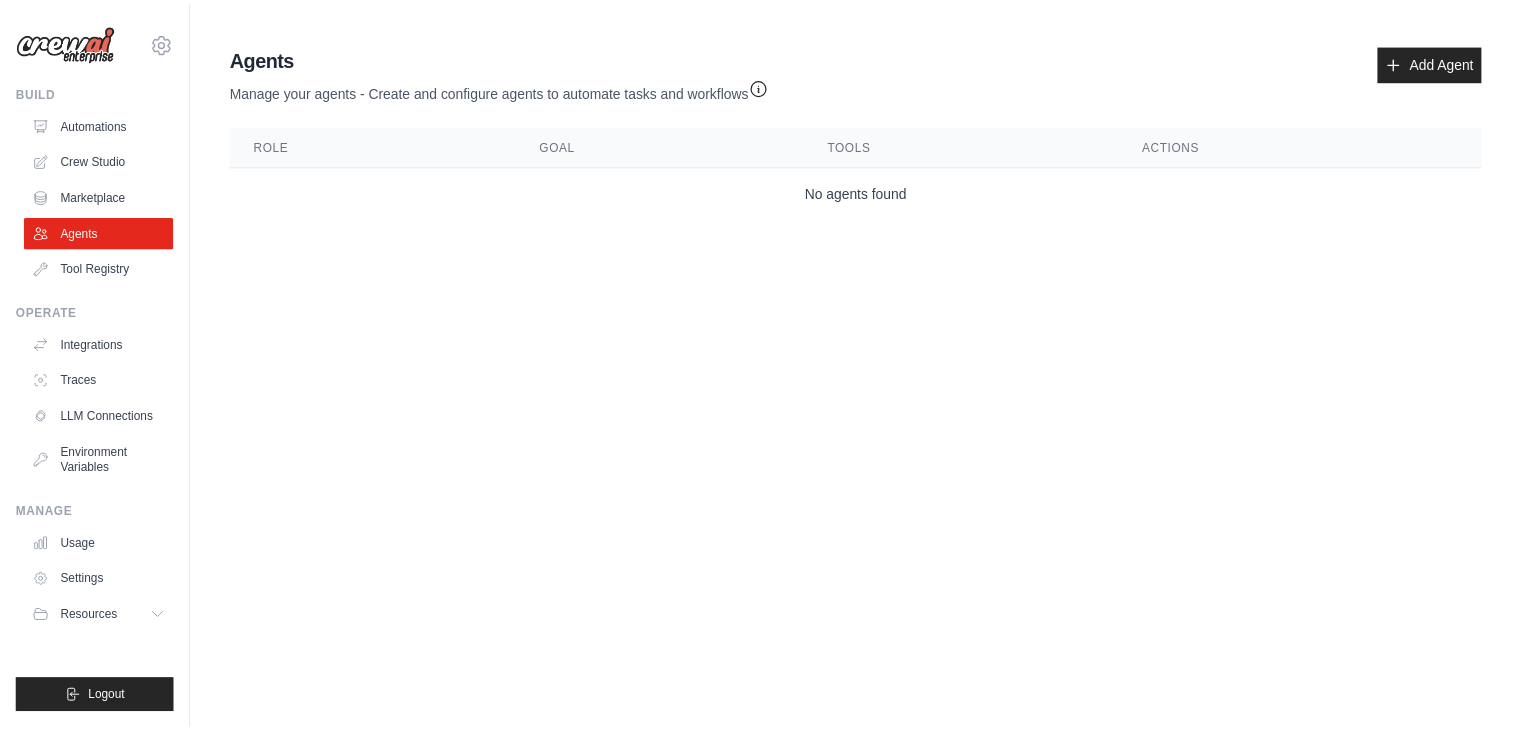 scroll, scrollTop: 0, scrollLeft: 0, axis: both 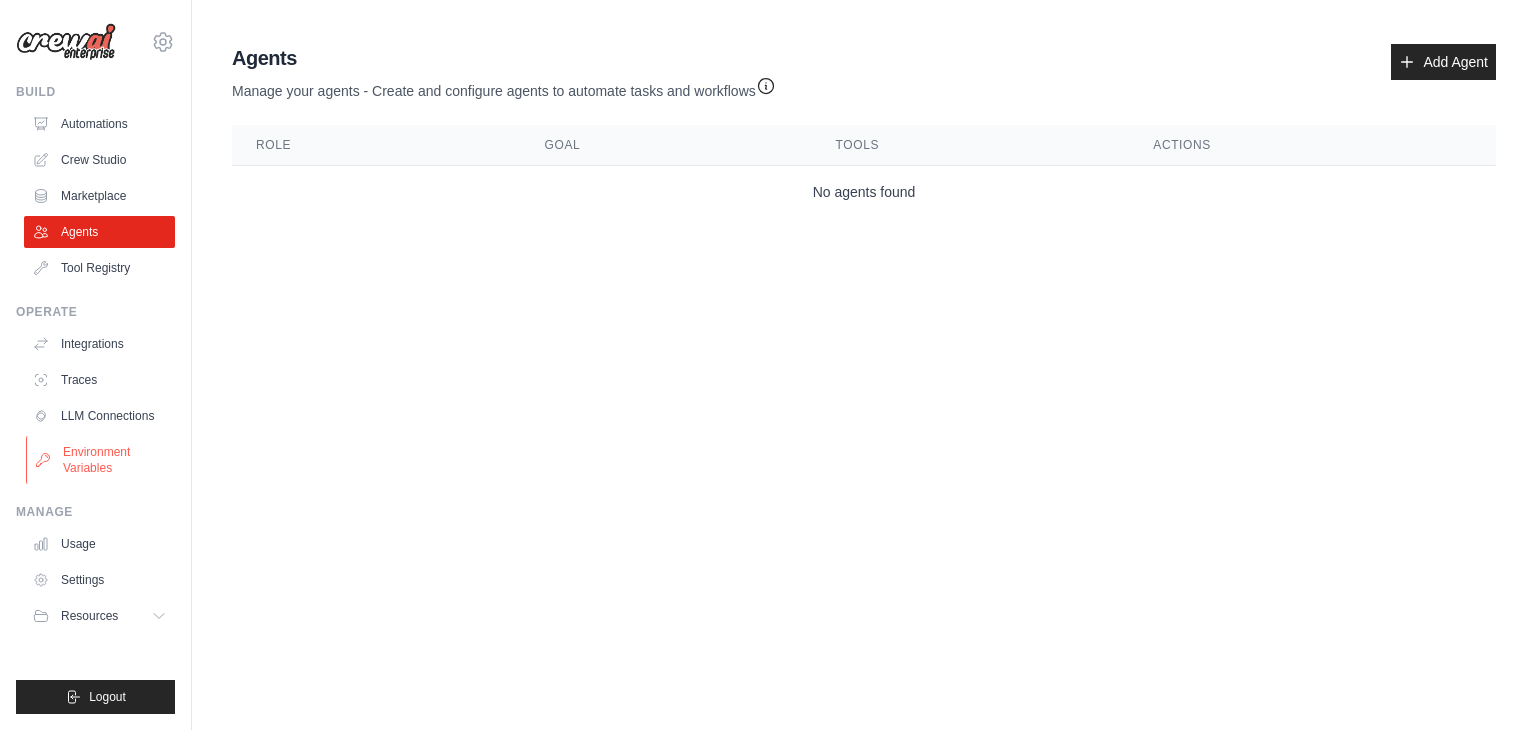 click on "Environment Variables" at bounding box center (101, 460) 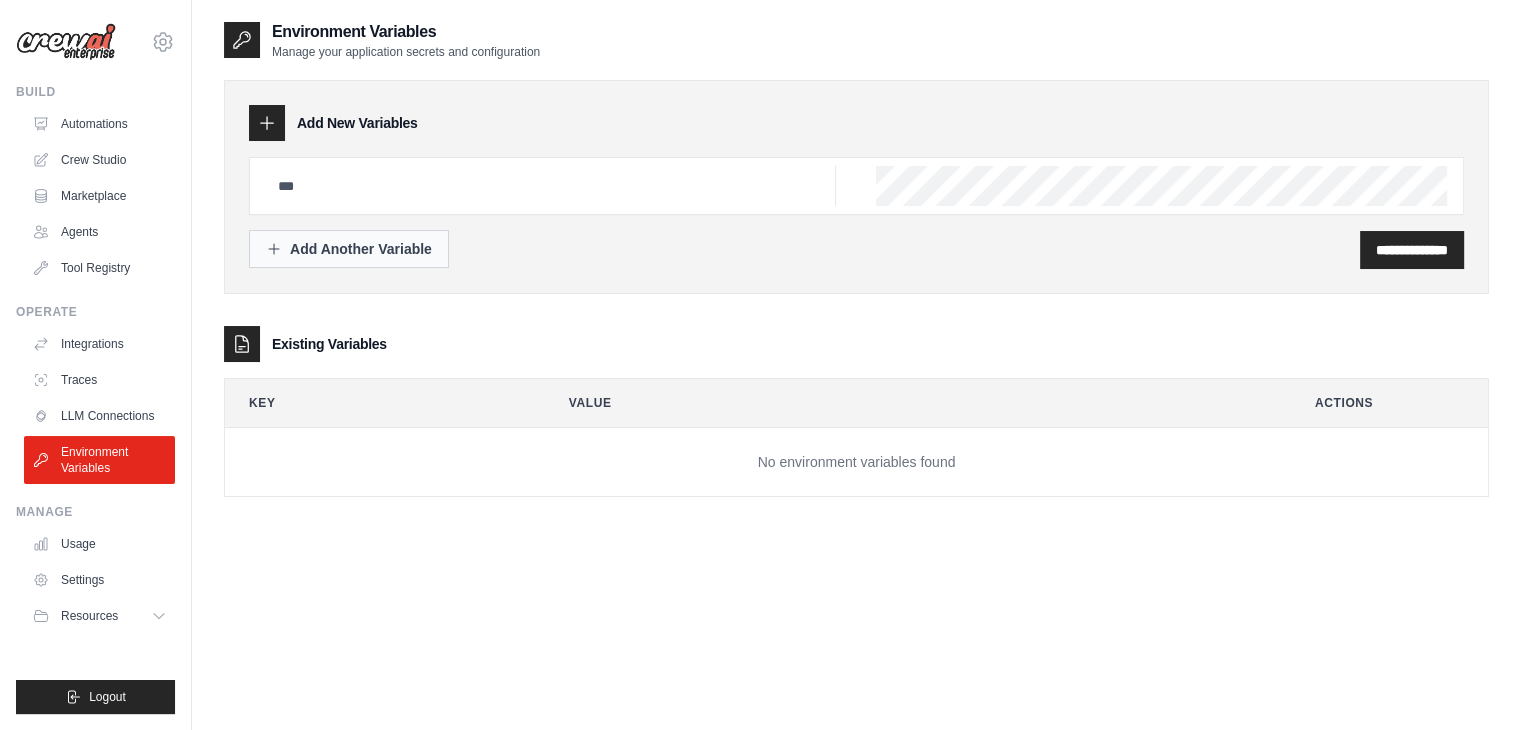 click on "Add Another Variable" at bounding box center [349, 249] 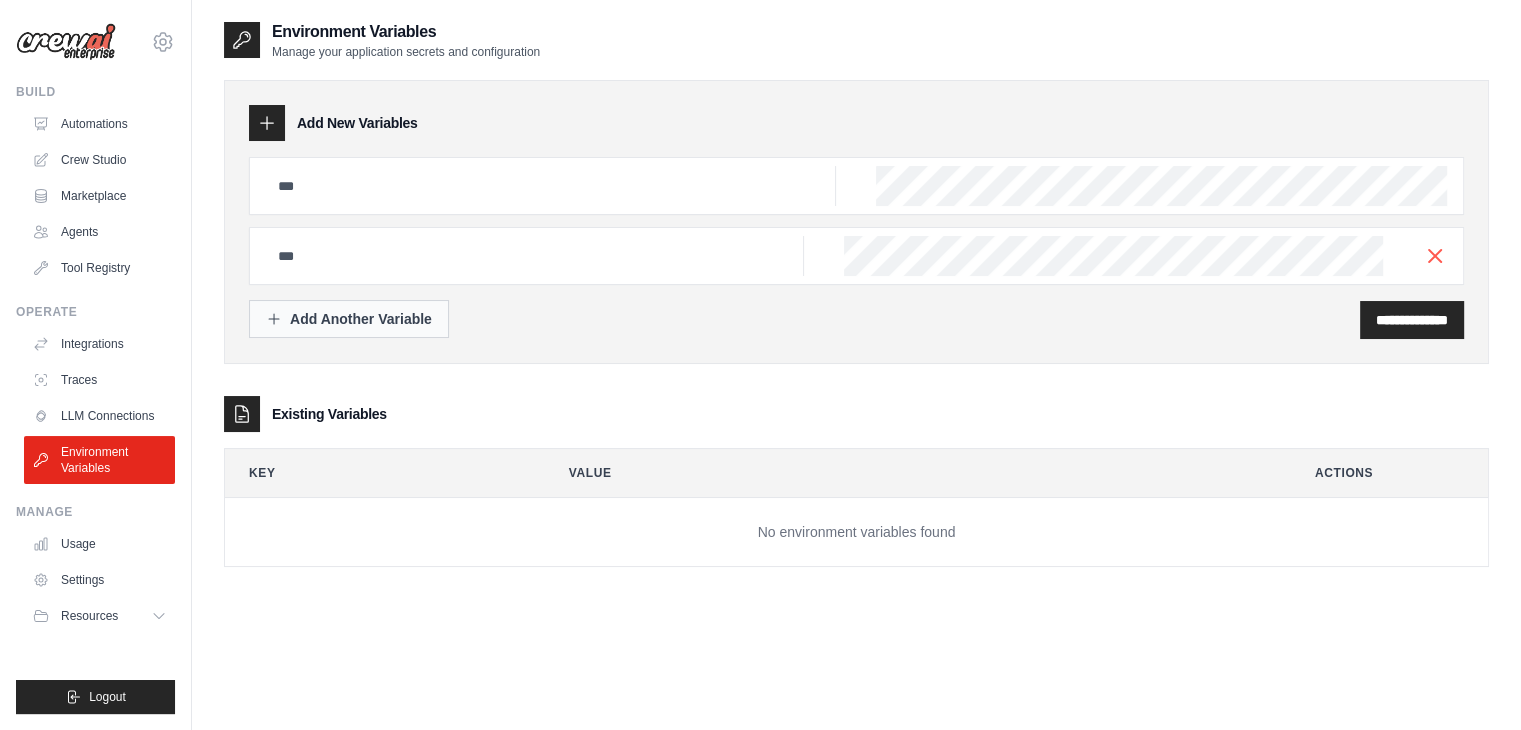 click on "Add Another Variable" at bounding box center [349, 319] 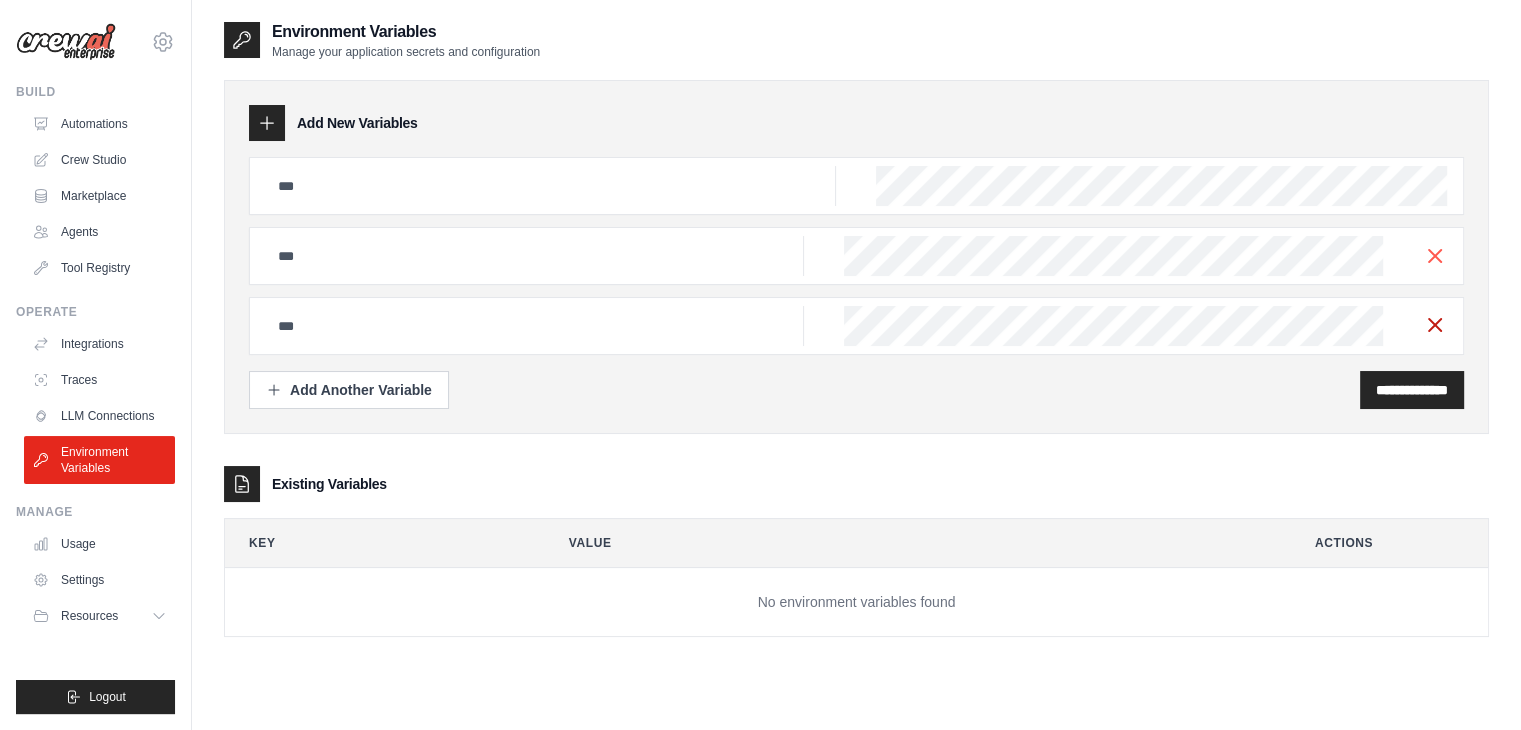 click 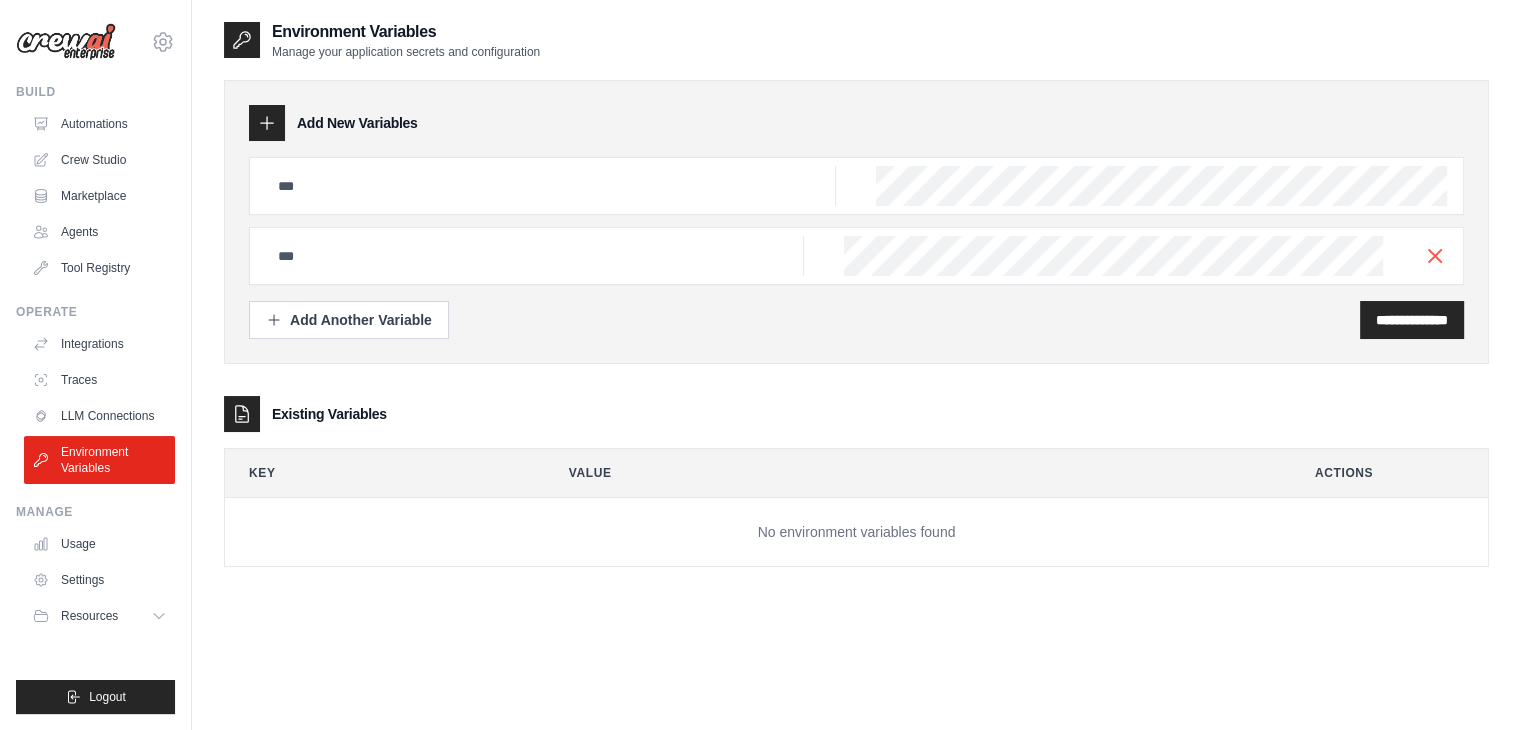 click at bounding box center [856, 256] 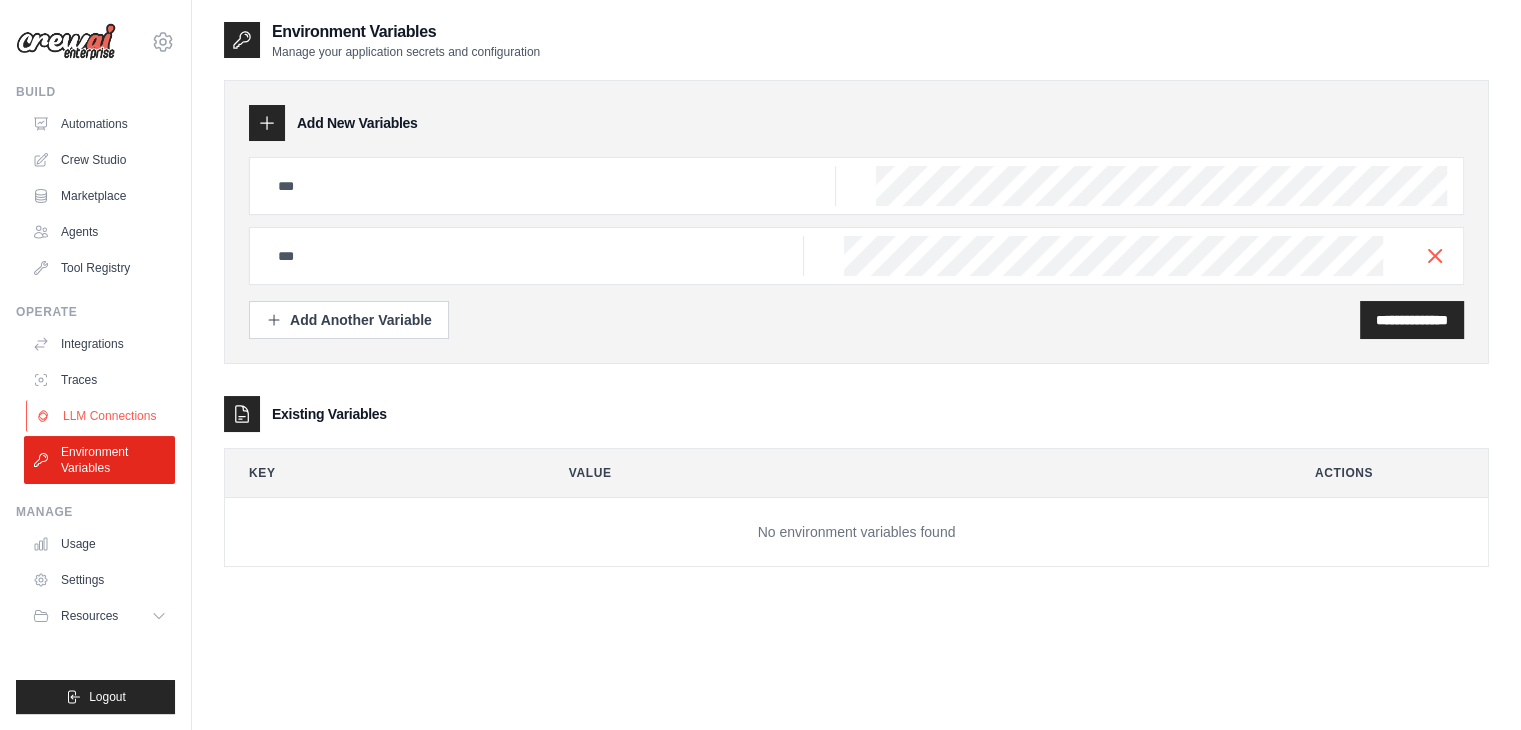 click on "LLM Connections" at bounding box center [101, 416] 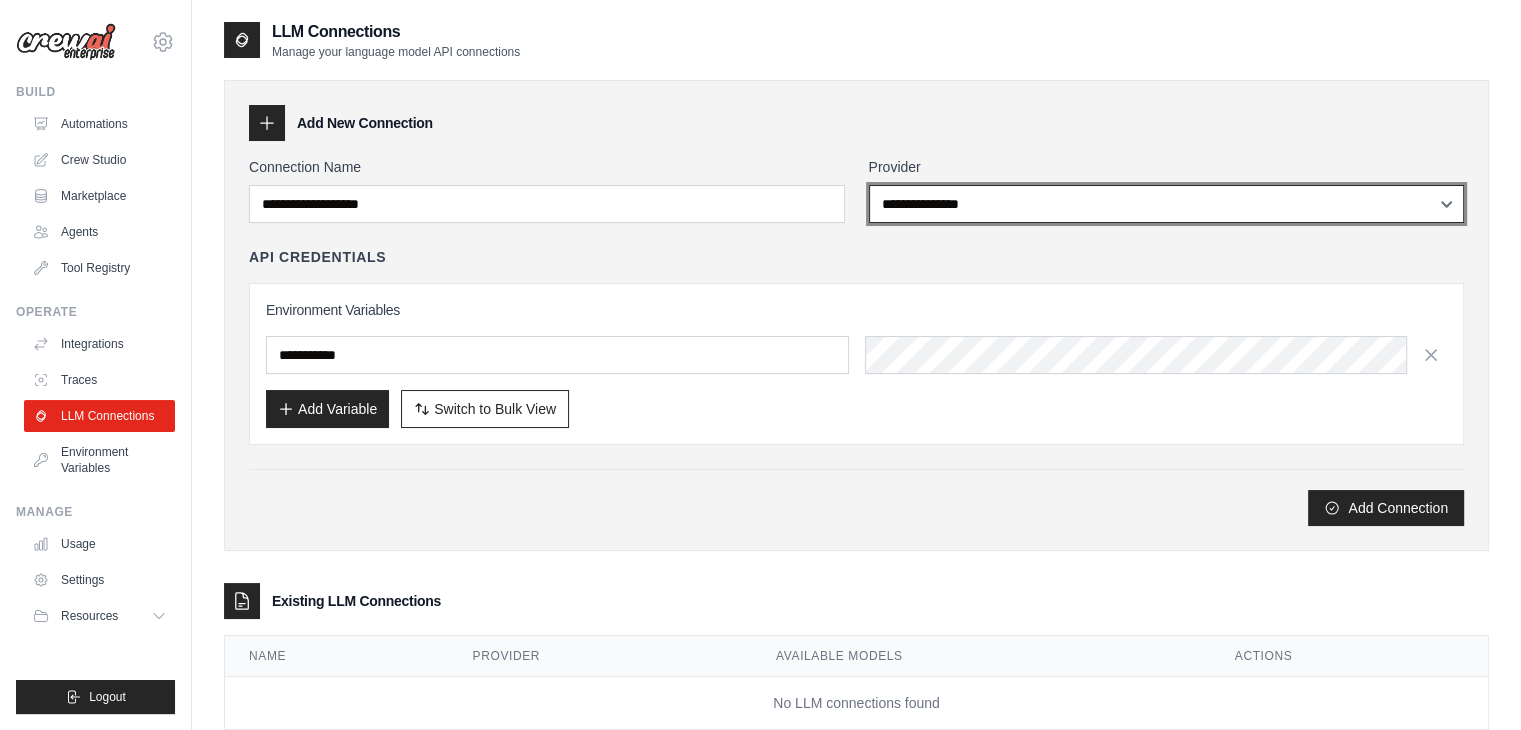 click on "**********" at bounding box center [1167, 204] 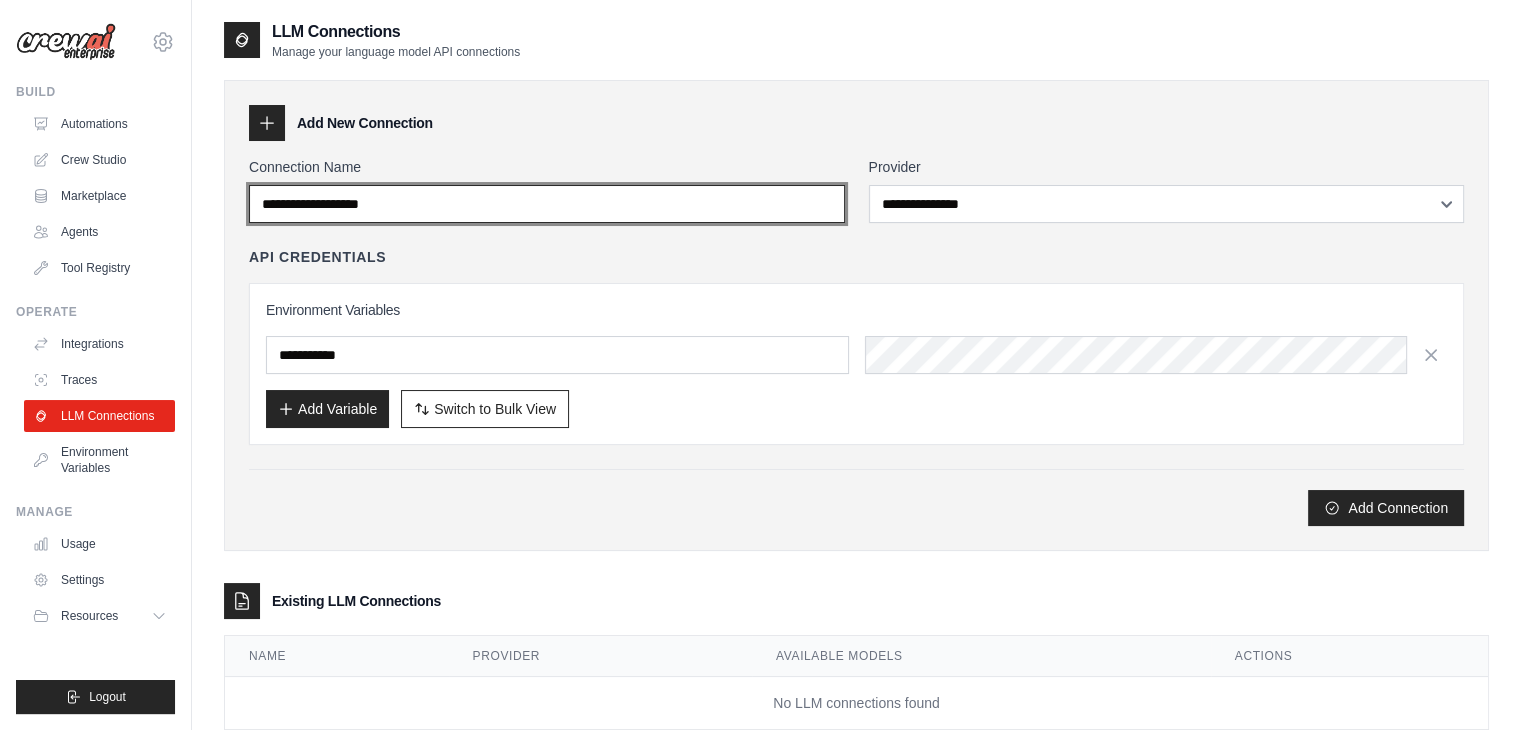 click on "Connection Name" at bounding box center (547, 204) 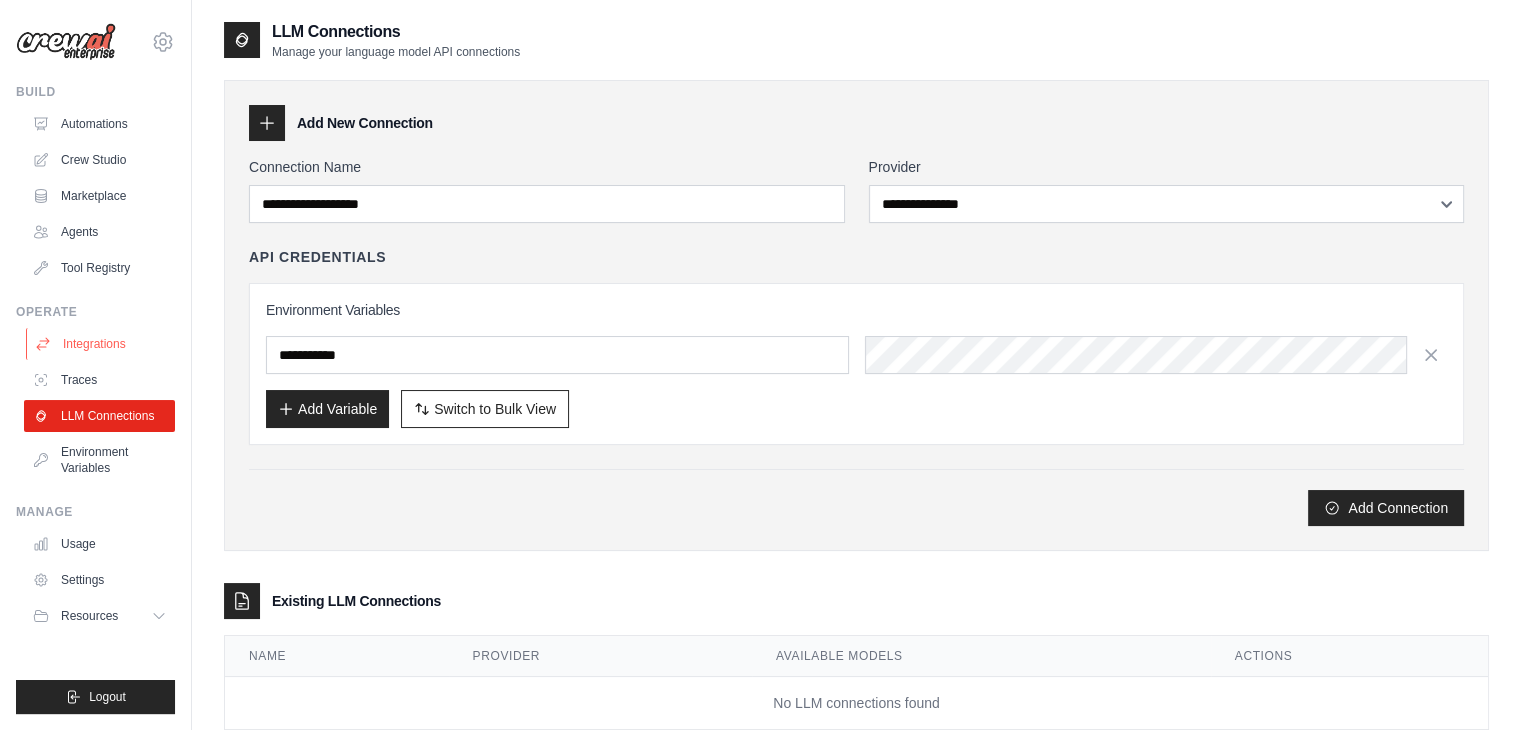 click on "Integrations" at bounding box center [101, 344] 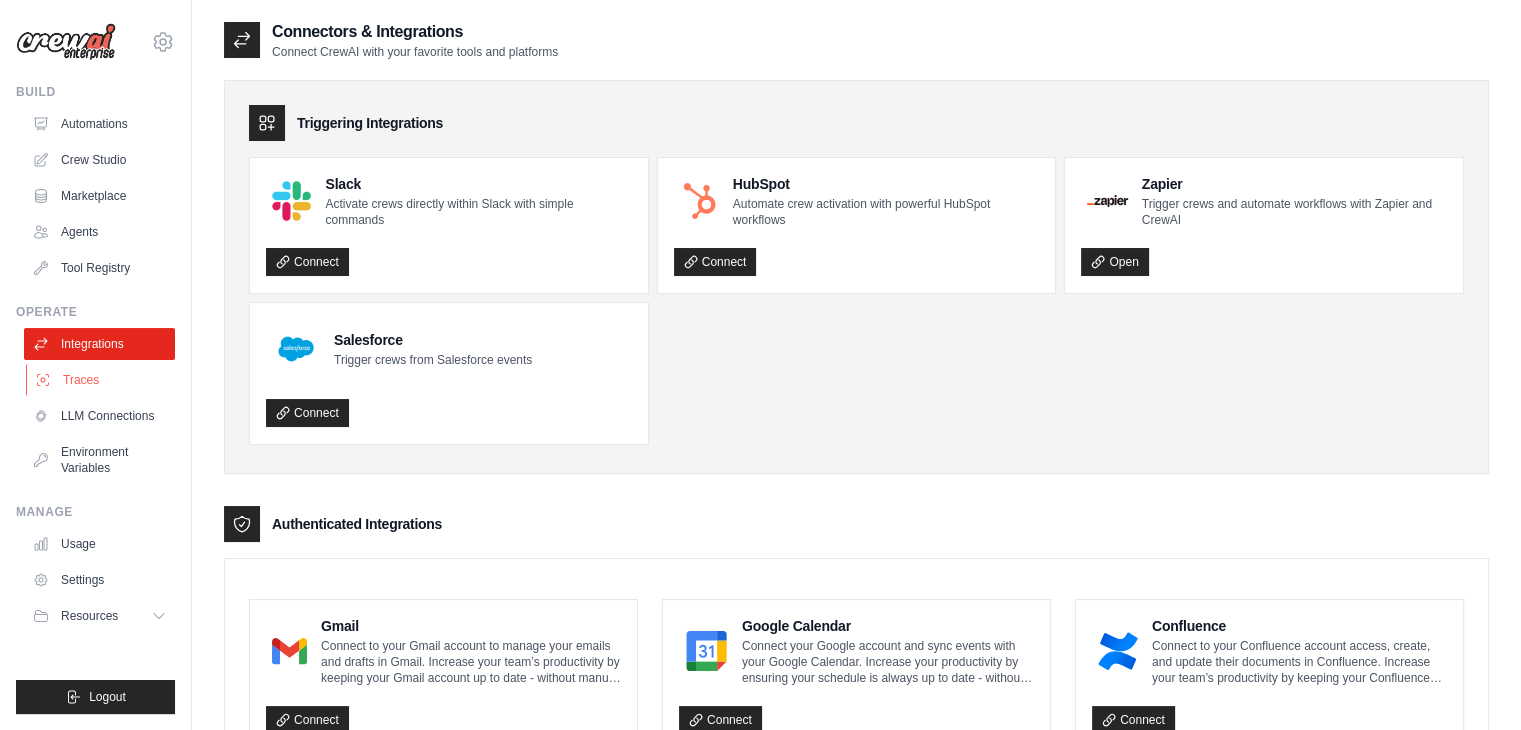 click on "Traces" at bounding box center [101, 380] 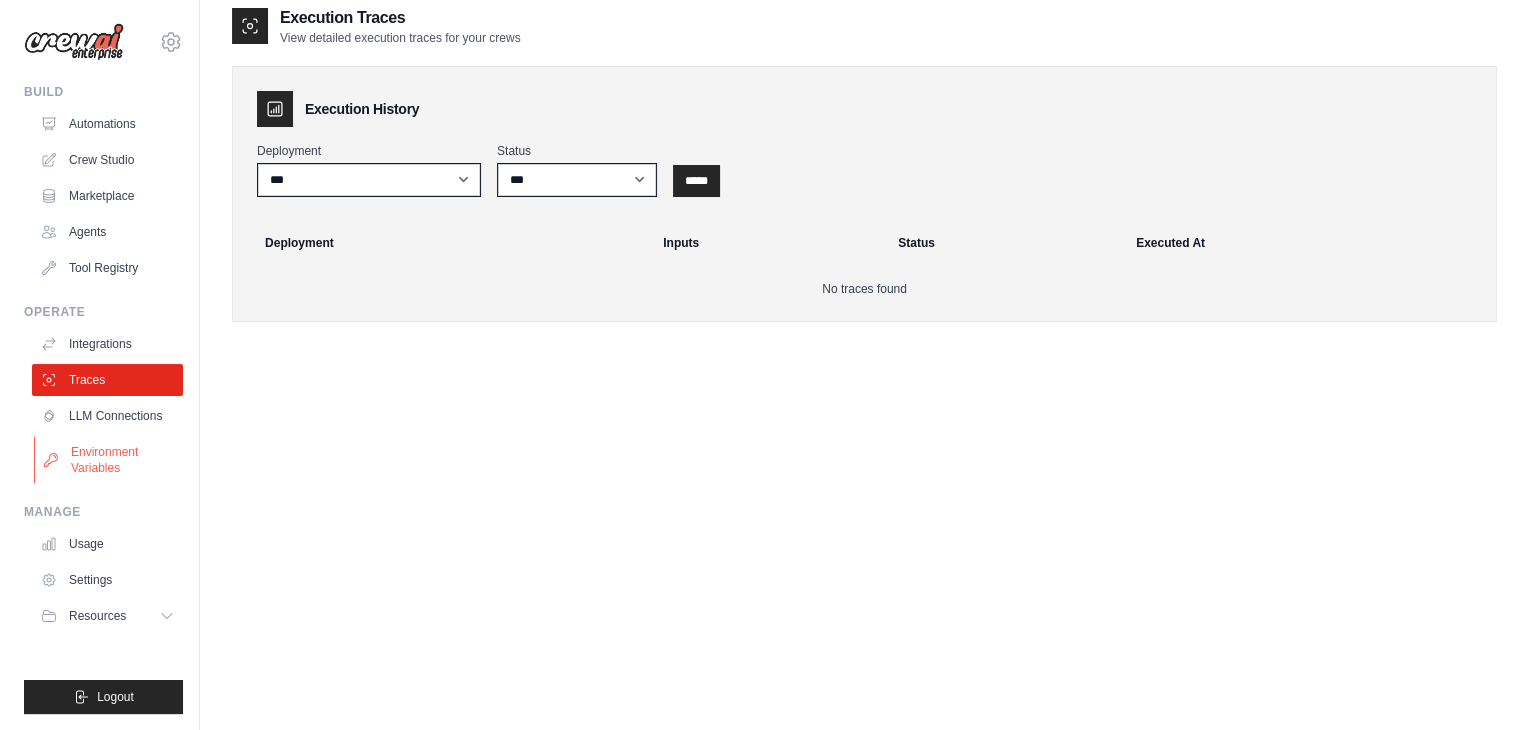 scroll, scrollTop: 0, scrollLeft: 0, axis: both 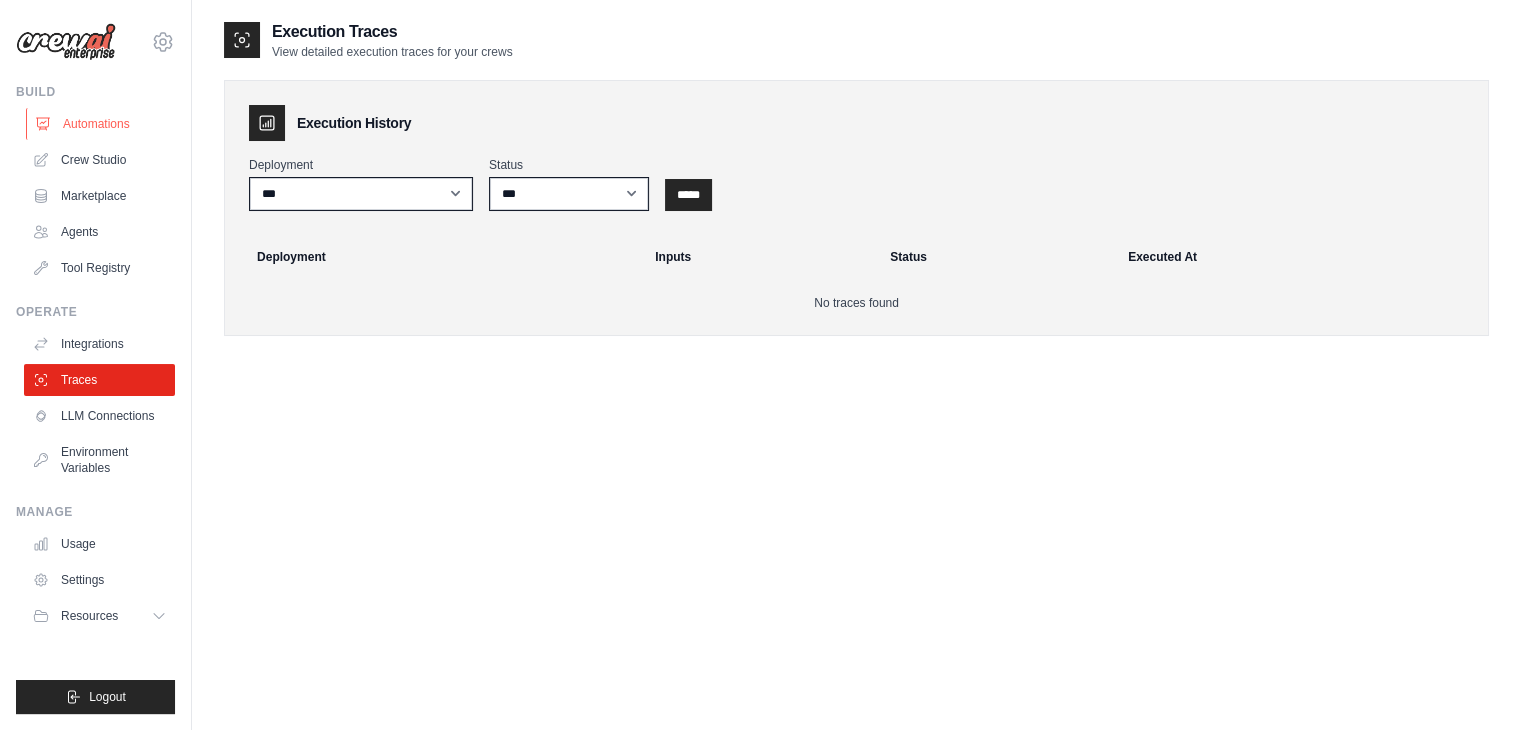 click on "Automations" at bounding box center [101, 124] 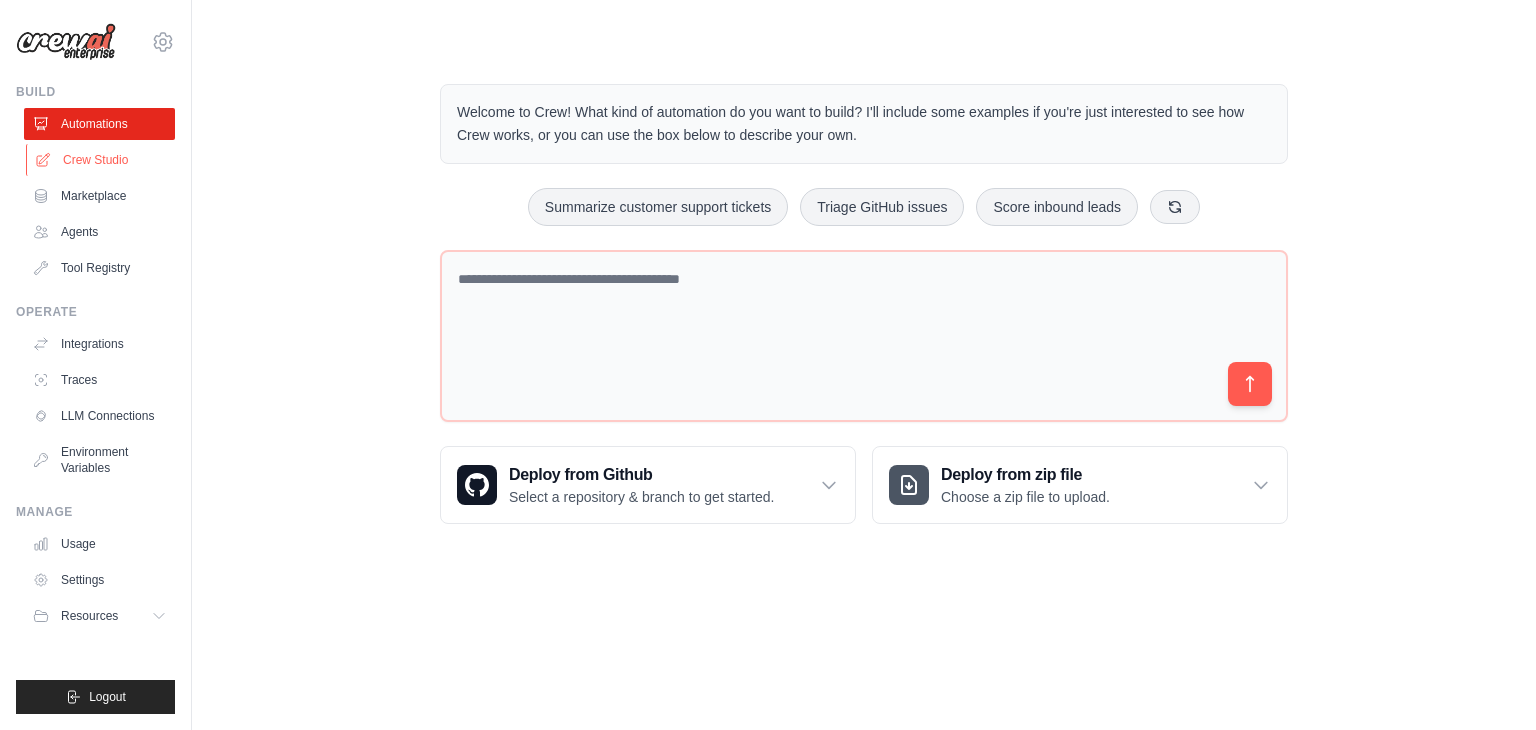 click on "Crew Studio" at bounding box center (101, 160) 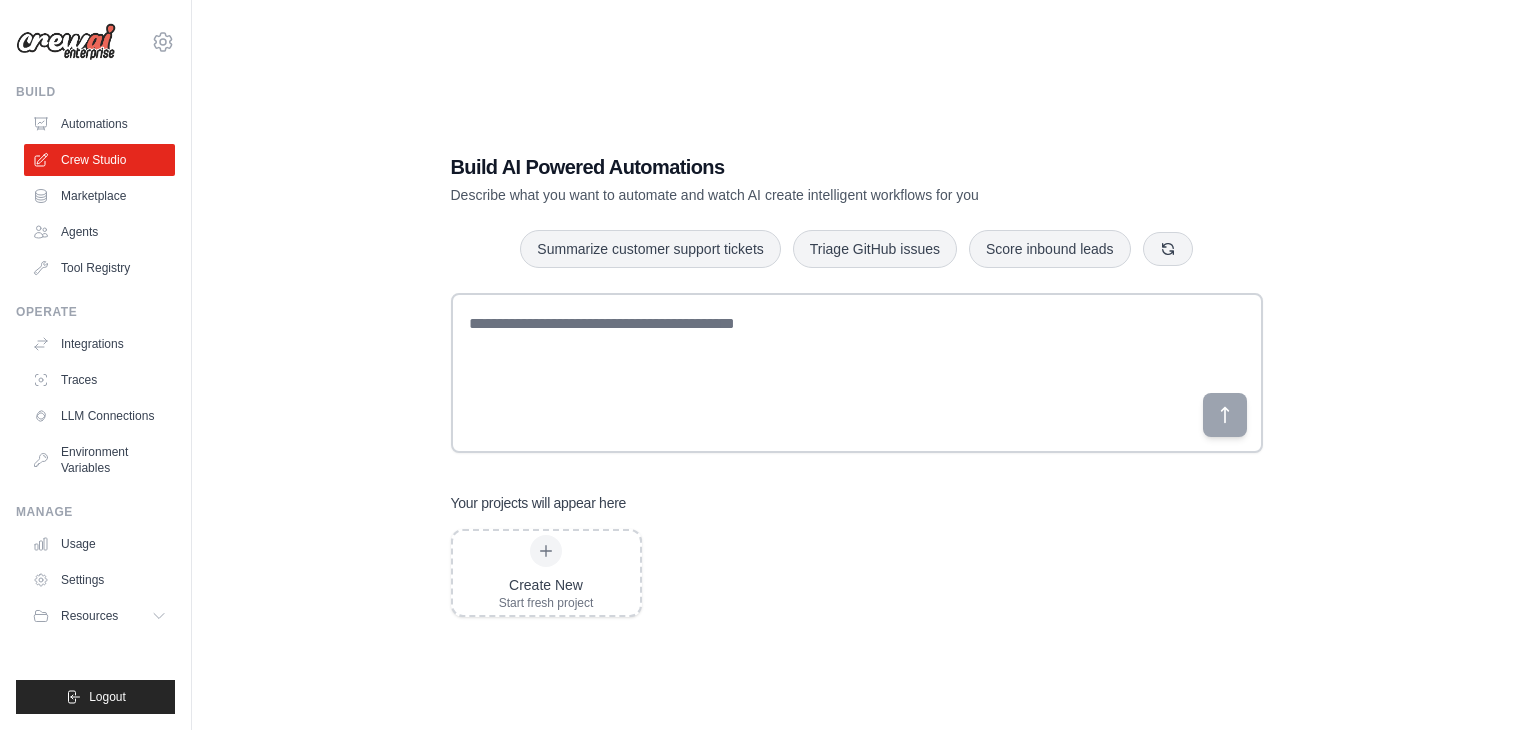 scroll, scrollTop: 0, scrollLeft: 0, axis: both 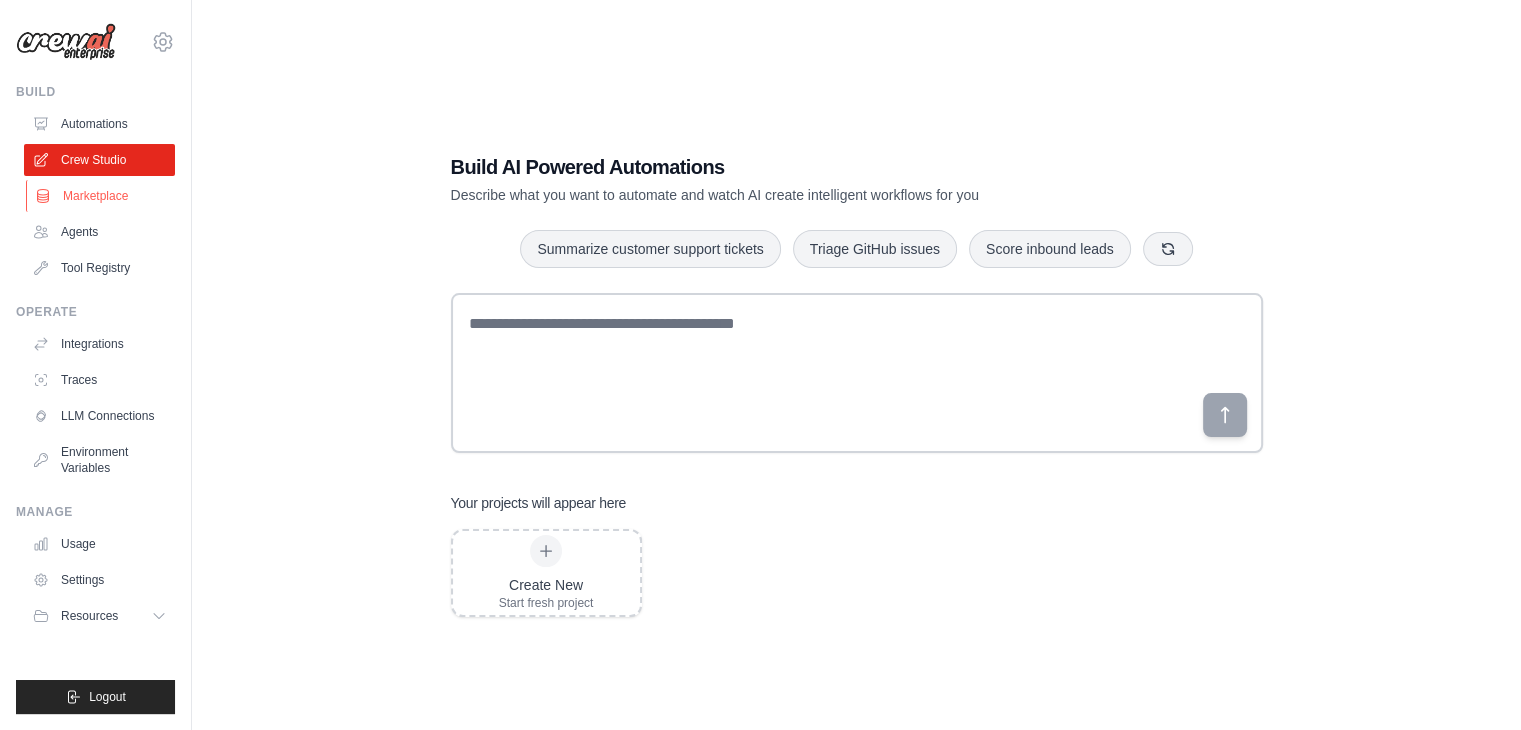 click on "Marketplace" at bounding box center (101, 196) 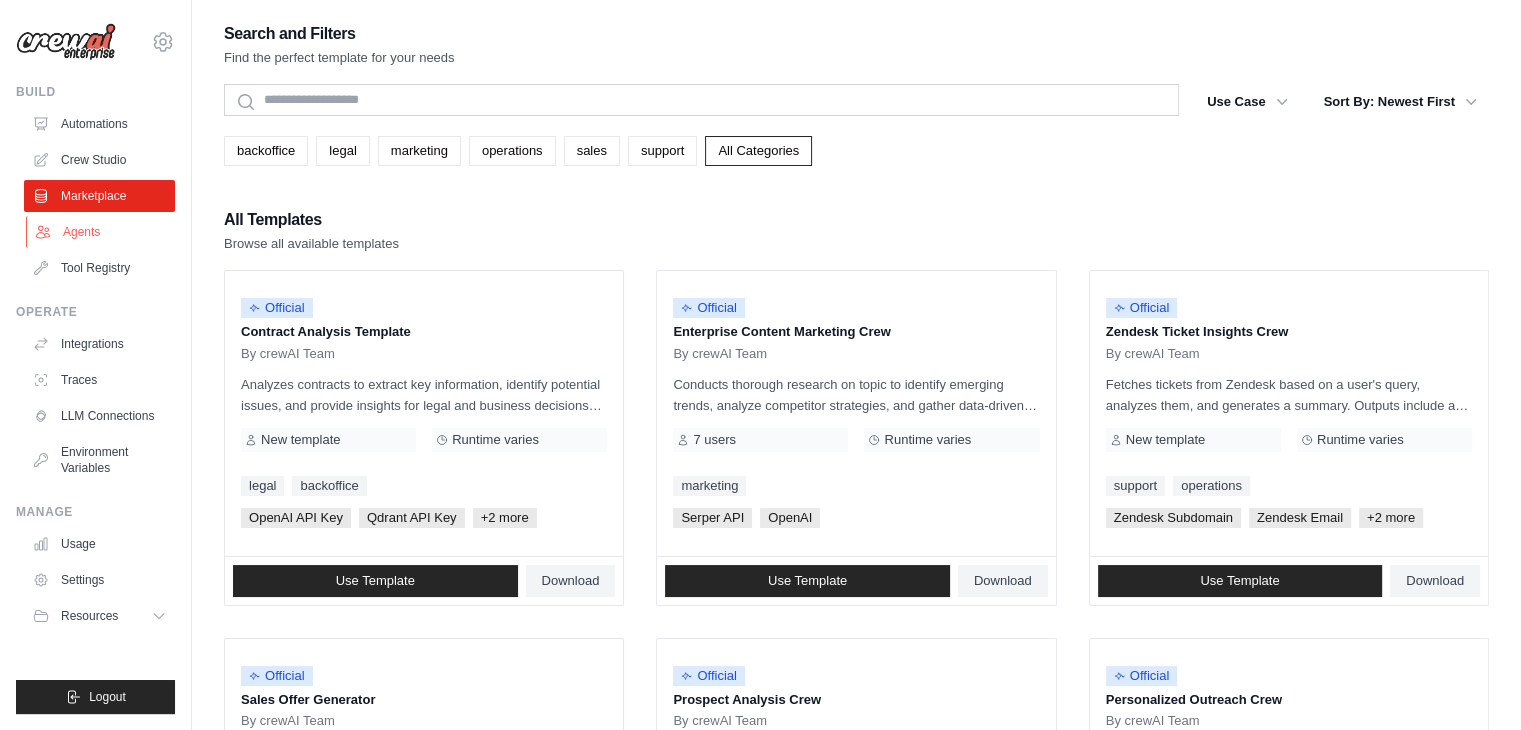 click on "Agents" at bounding box center (101, 232) 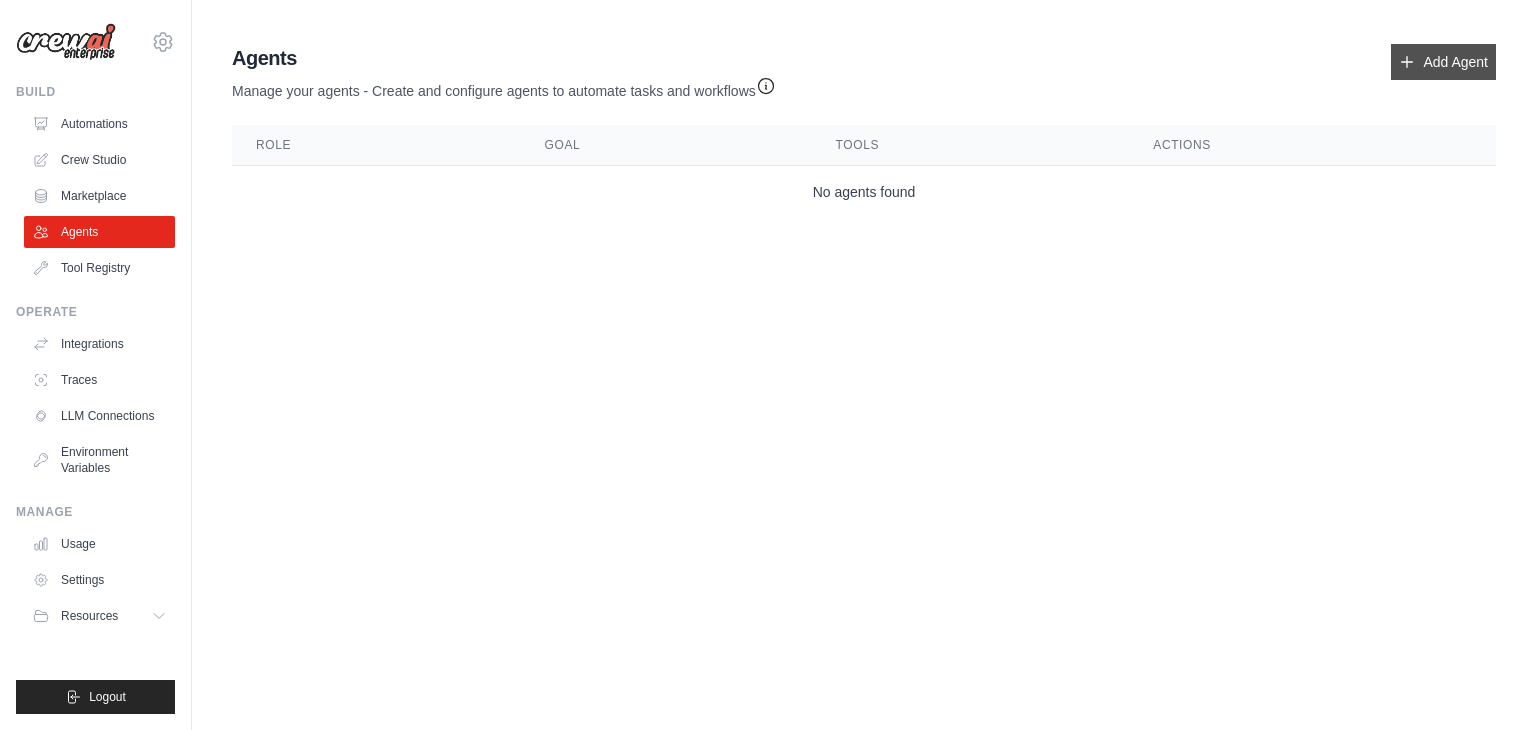 click on "Add Agent" at bounding box center (1443, 62) 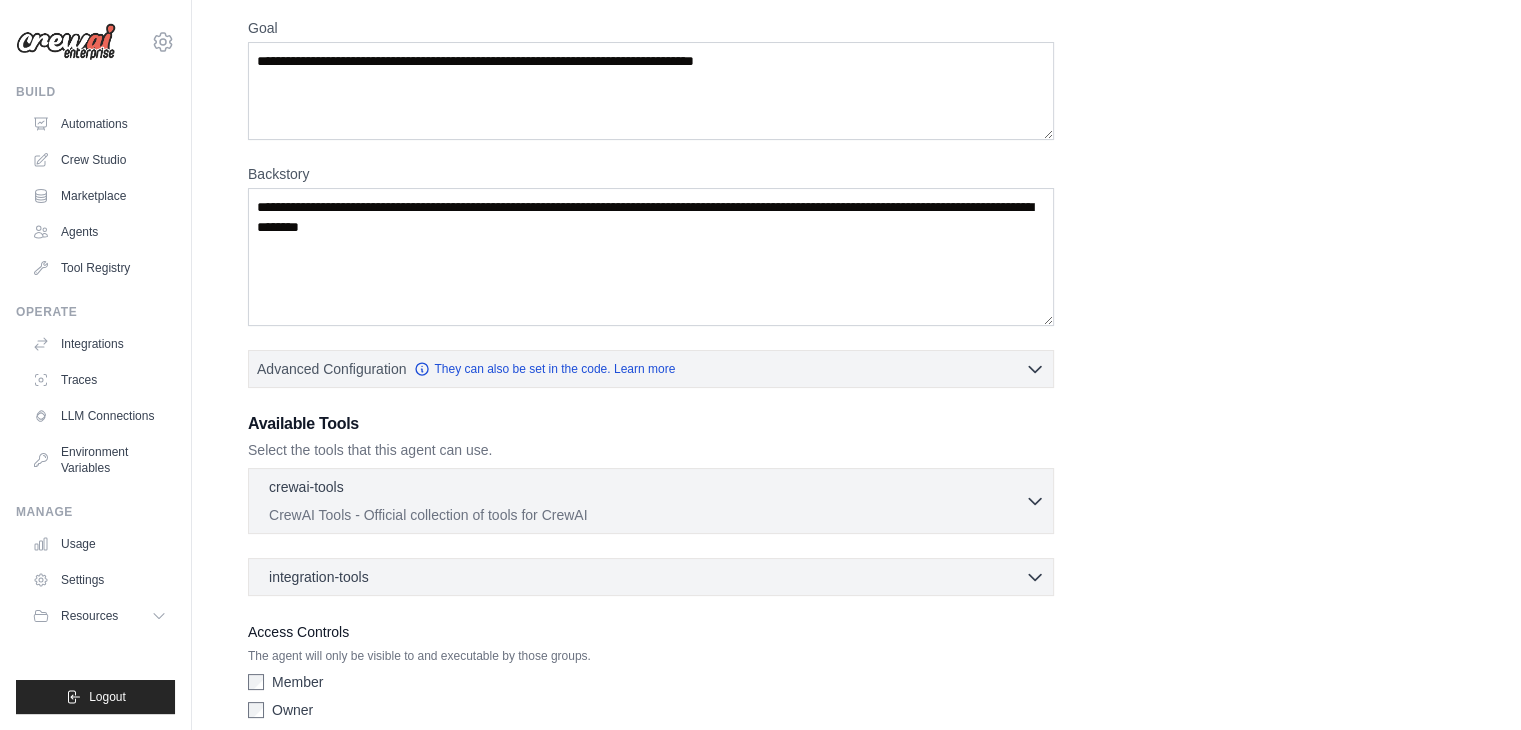 scroll, scrollTop: 200, scrollLeft: 0, axis: vertical 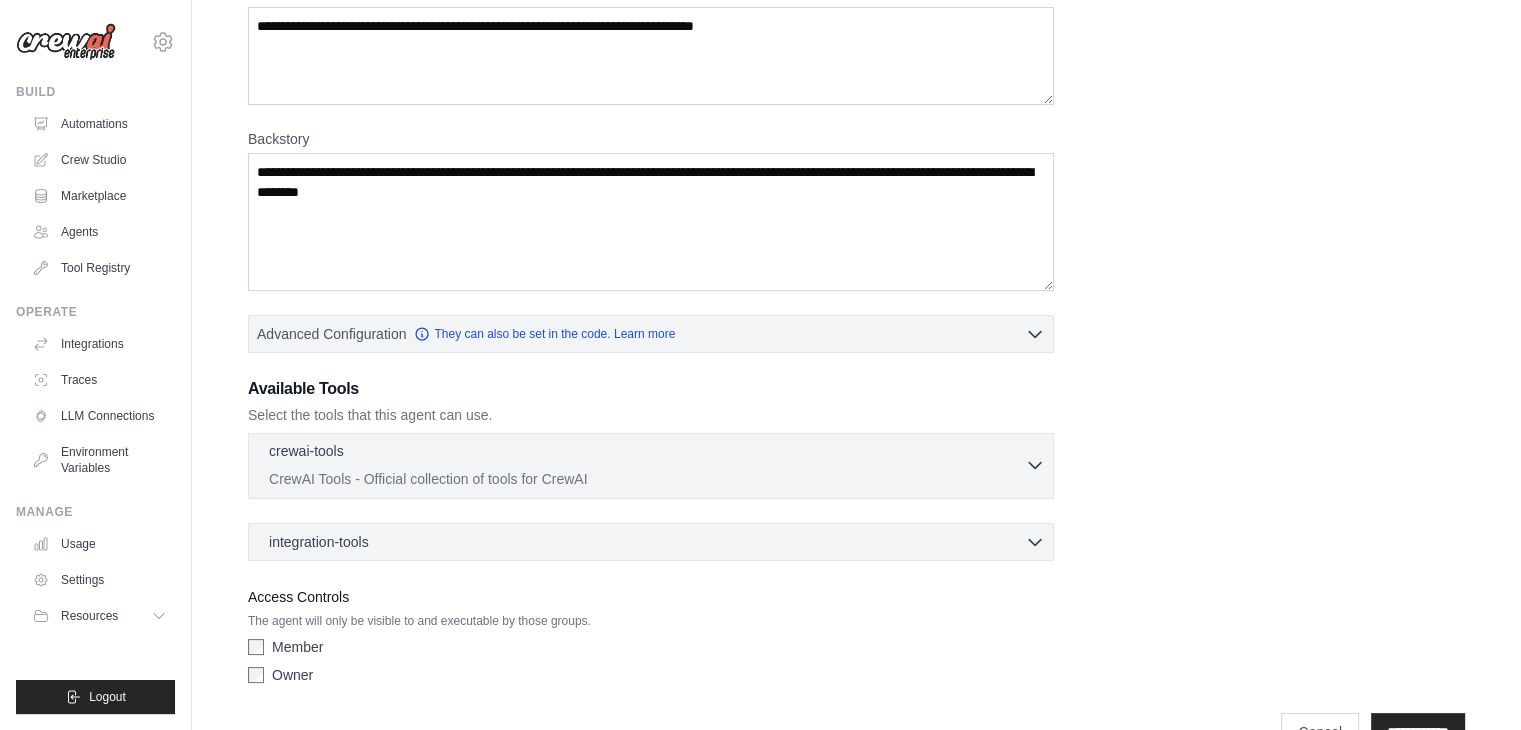 click on "crewai-tools
0 selected" at bounding box center (647, 453) 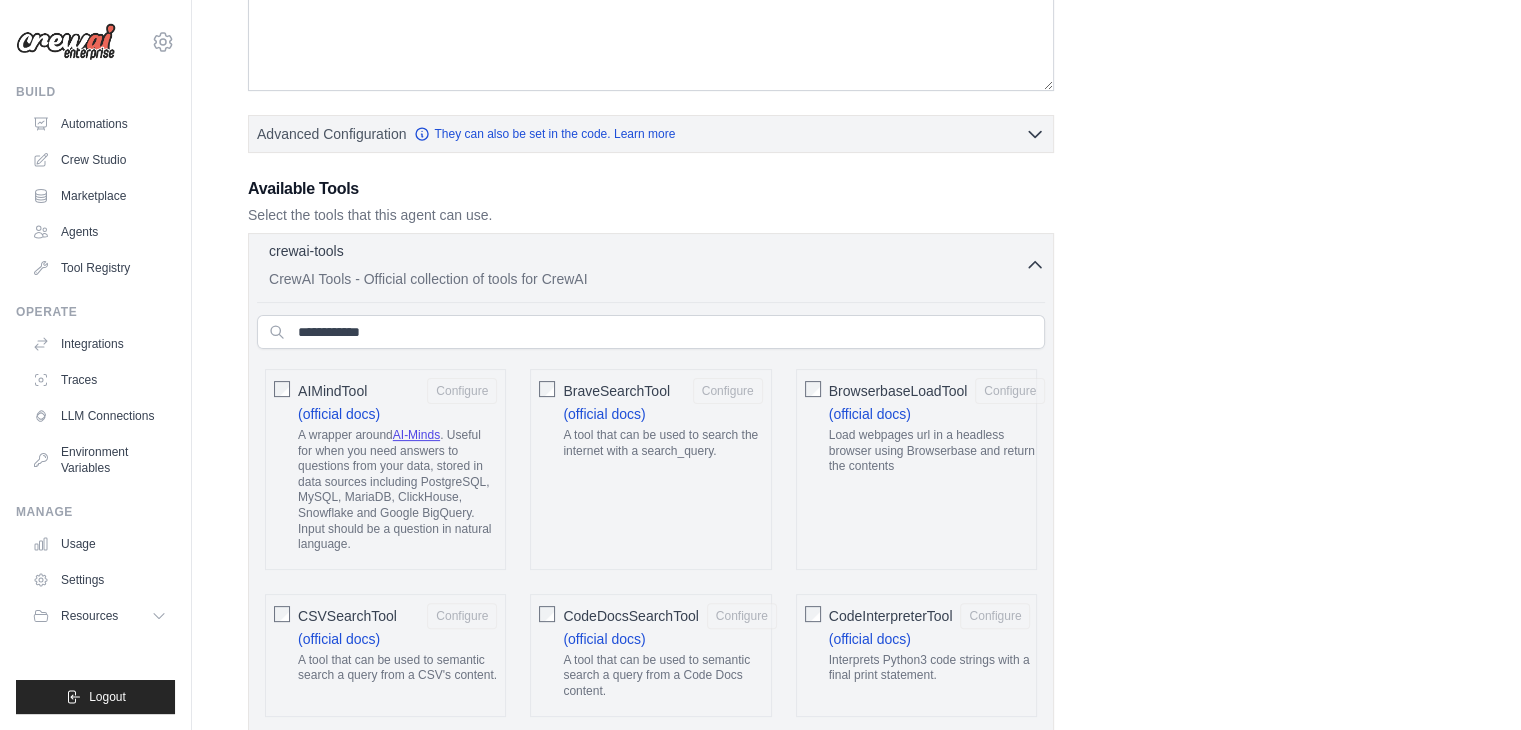 click on "crewai-tools
0 selected
CrewAI Tools - Official collection of tools for CrewAI" at bounding box center (647, 265) 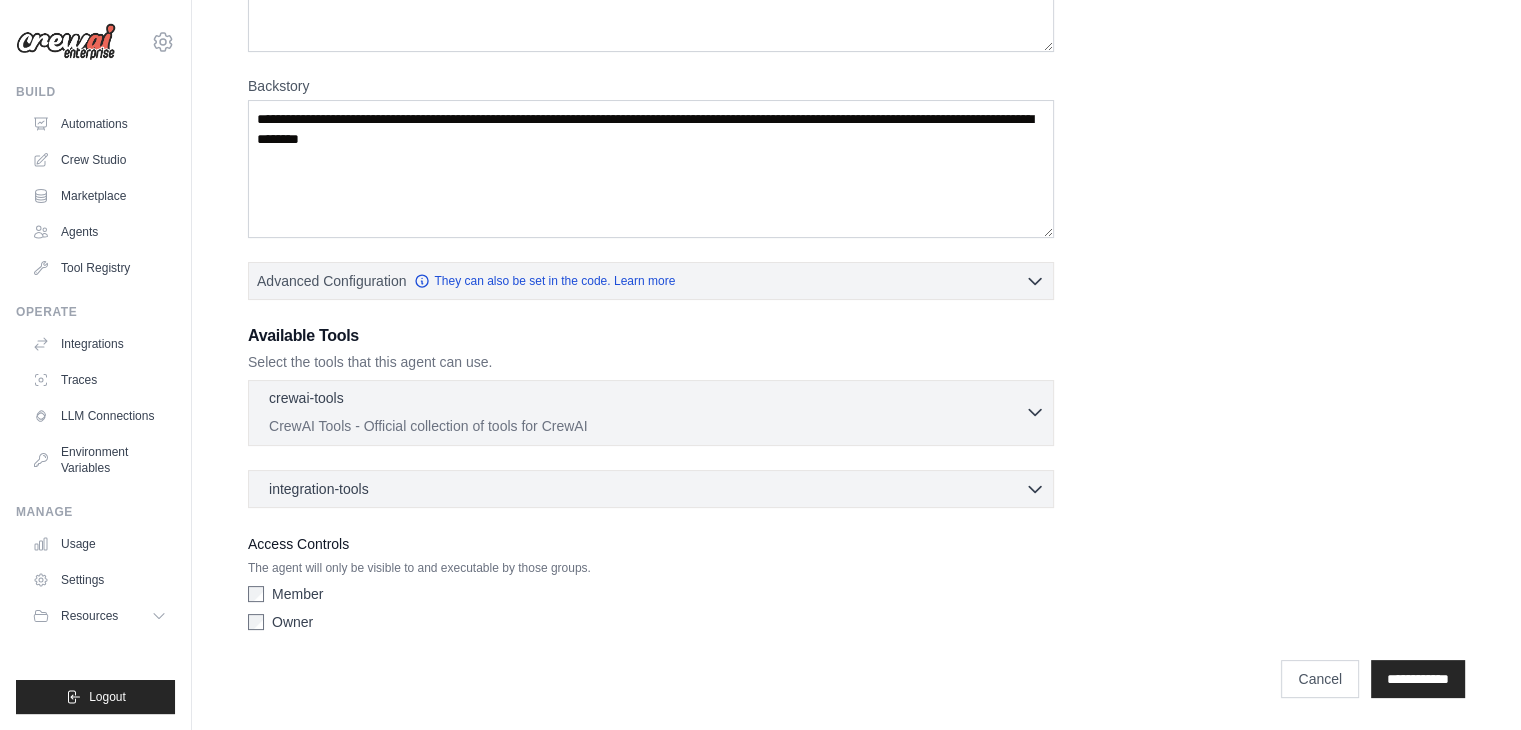 scroll, scrollTop: 250, scrollLeft: 0, axis: vertical 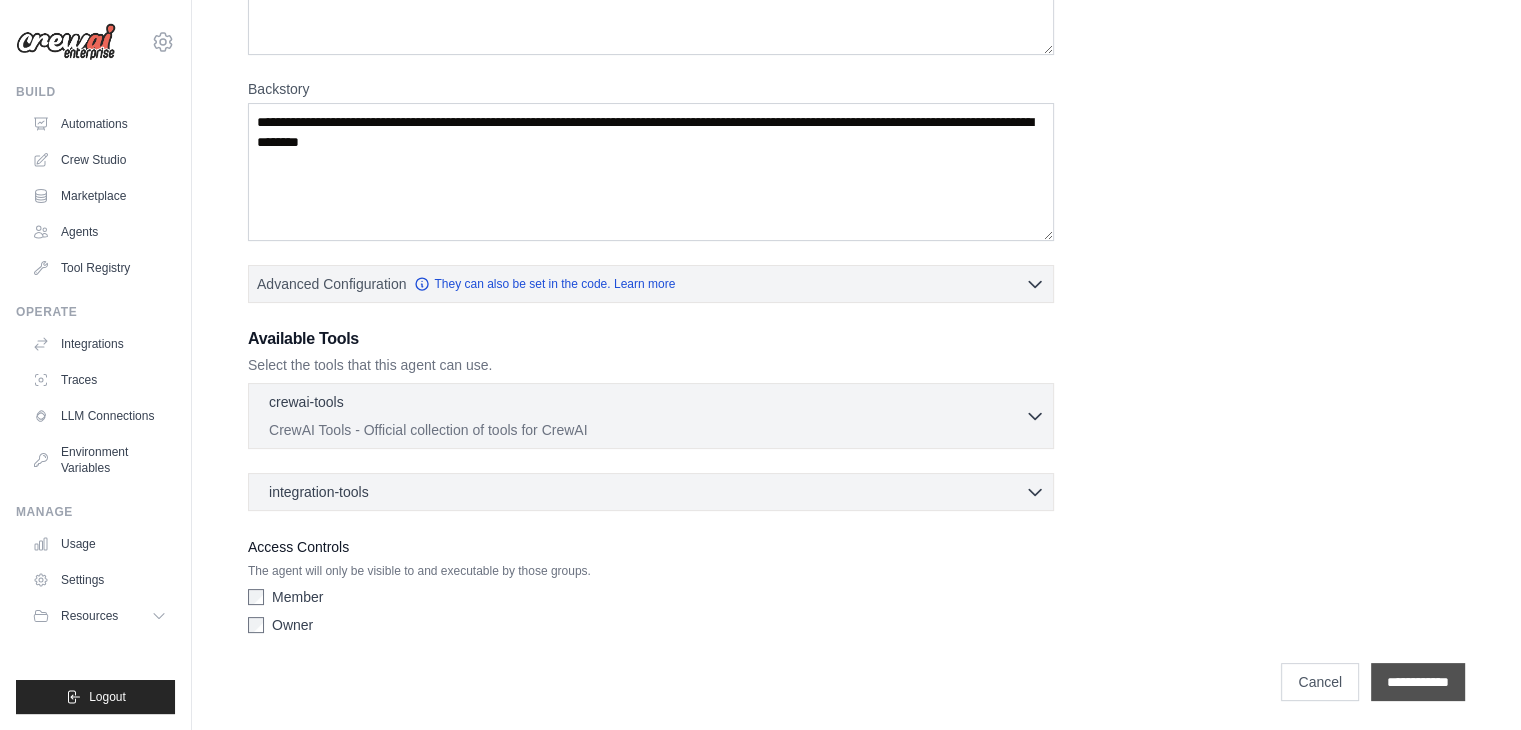click on "**********" at bounding box center [1418, 682] 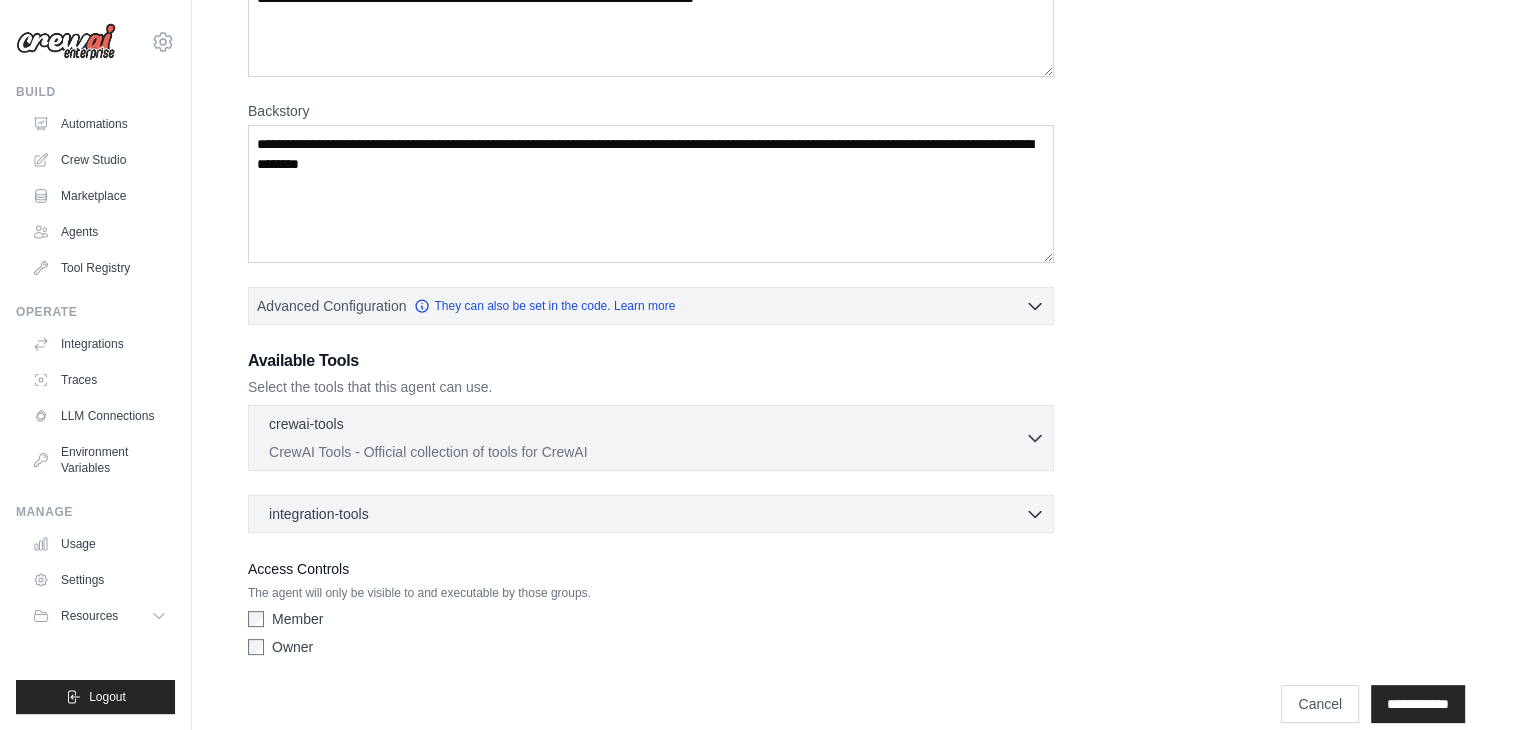scroll, scrollTop: 402, scrollLeft: 0, axis: vertical 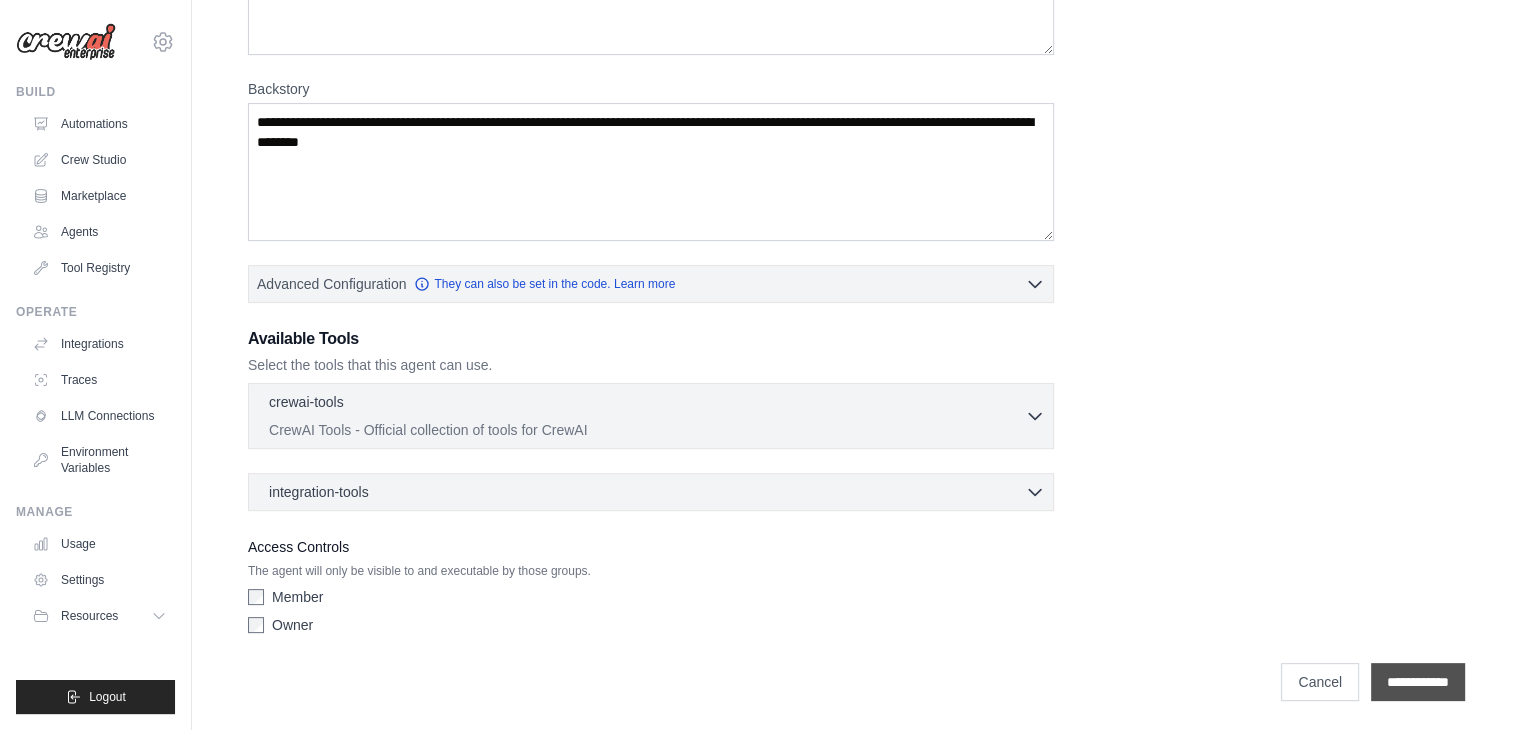 click on "**********" at bounding box center [1418, 682] 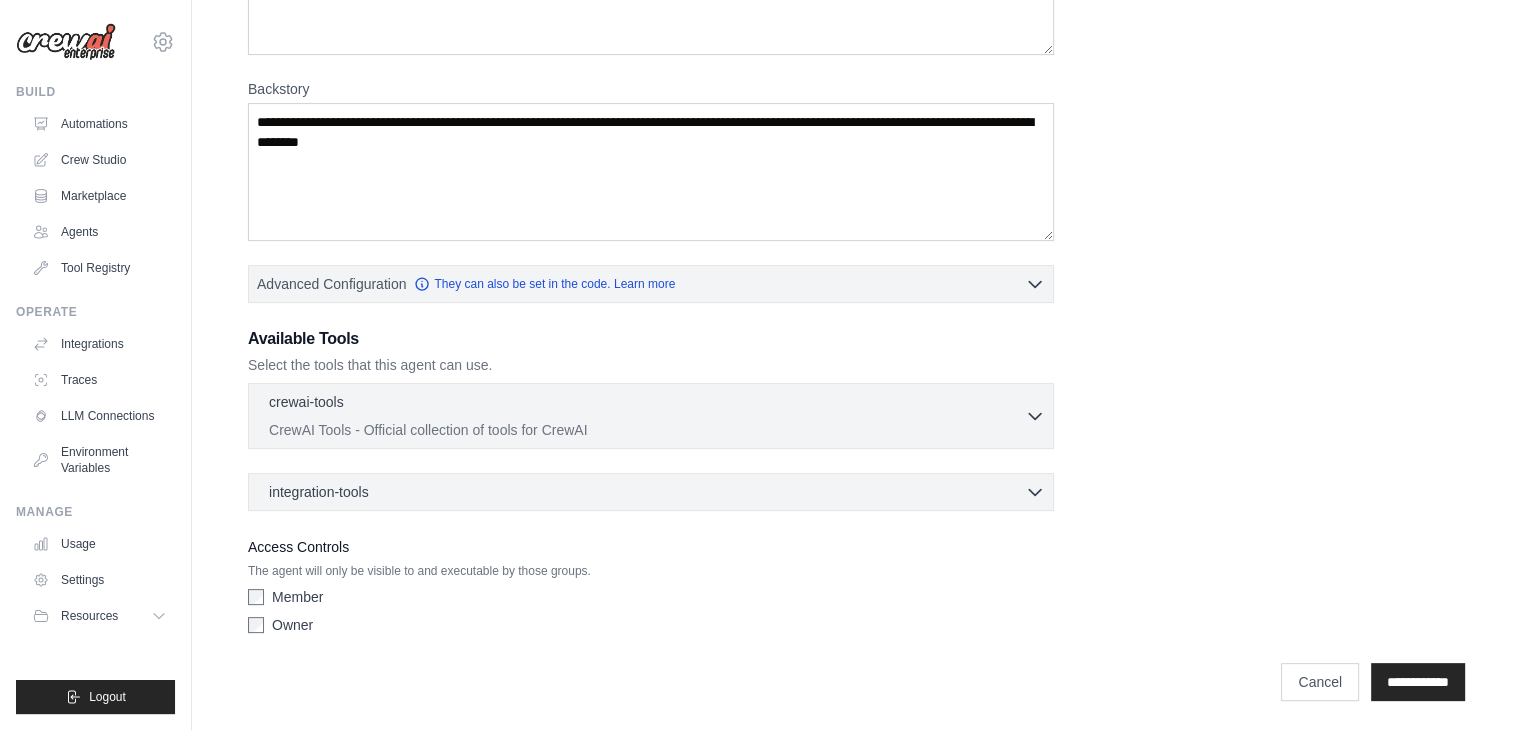scroll, scrollTop: 0, scrollLeft: 0, axis: both 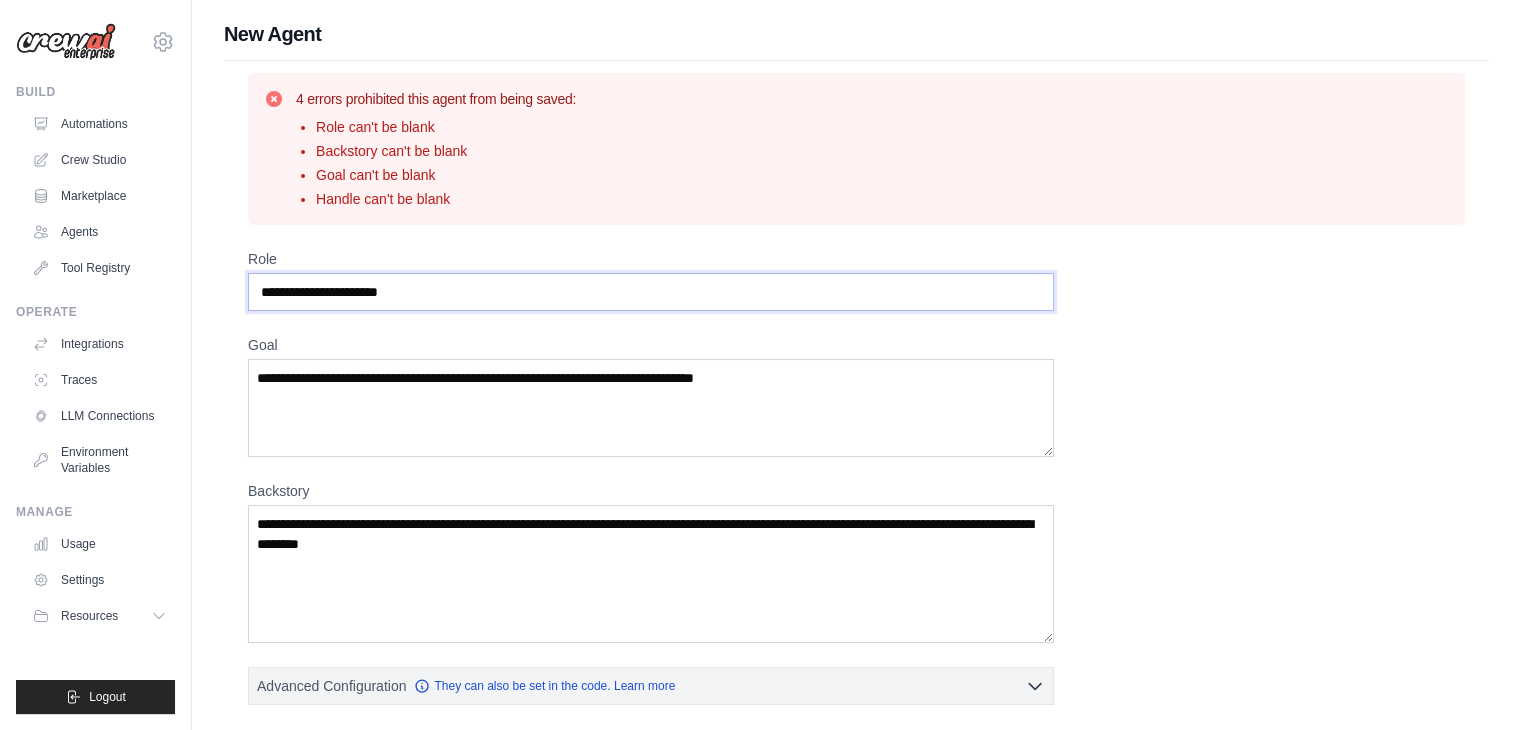 click on "Role" at bounding box center (651, 292) 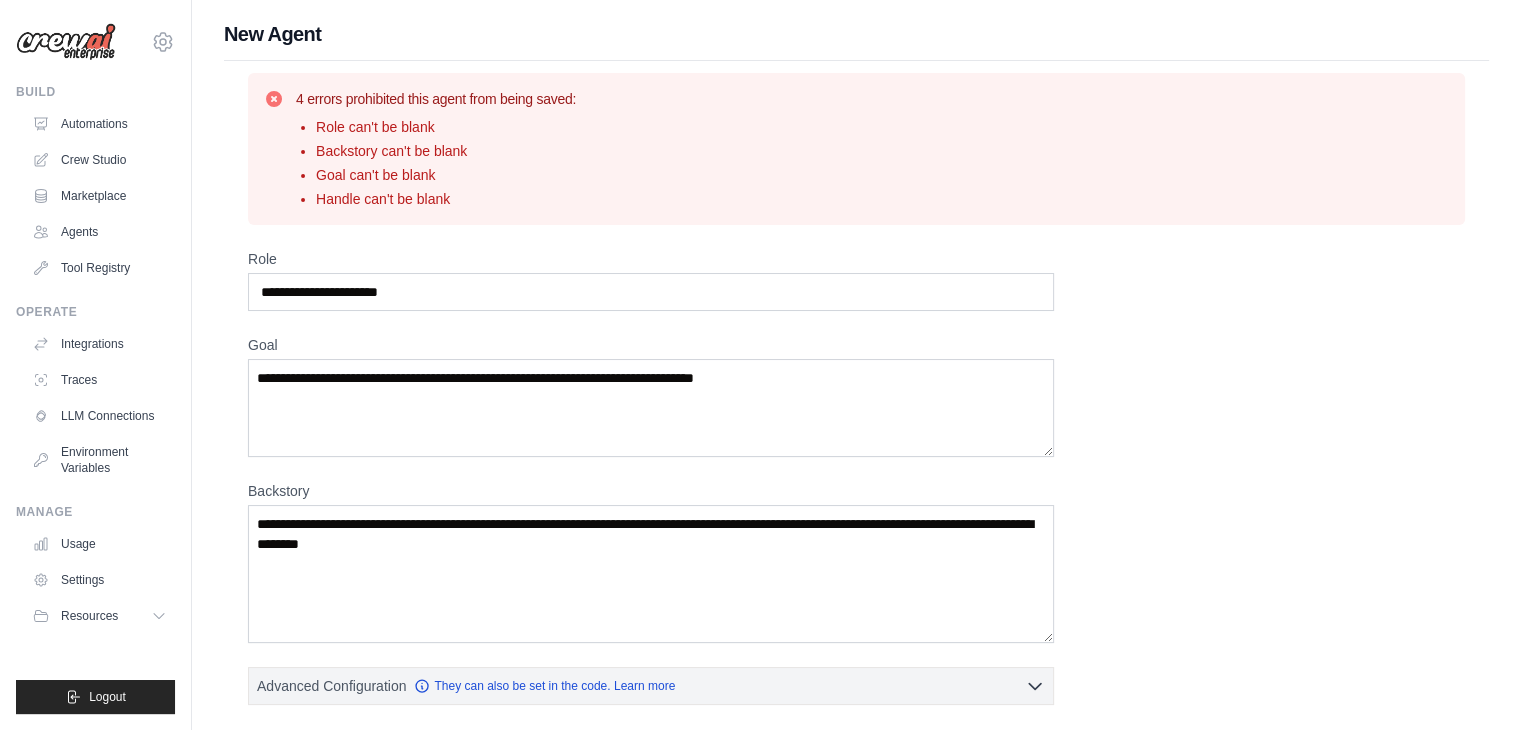 type 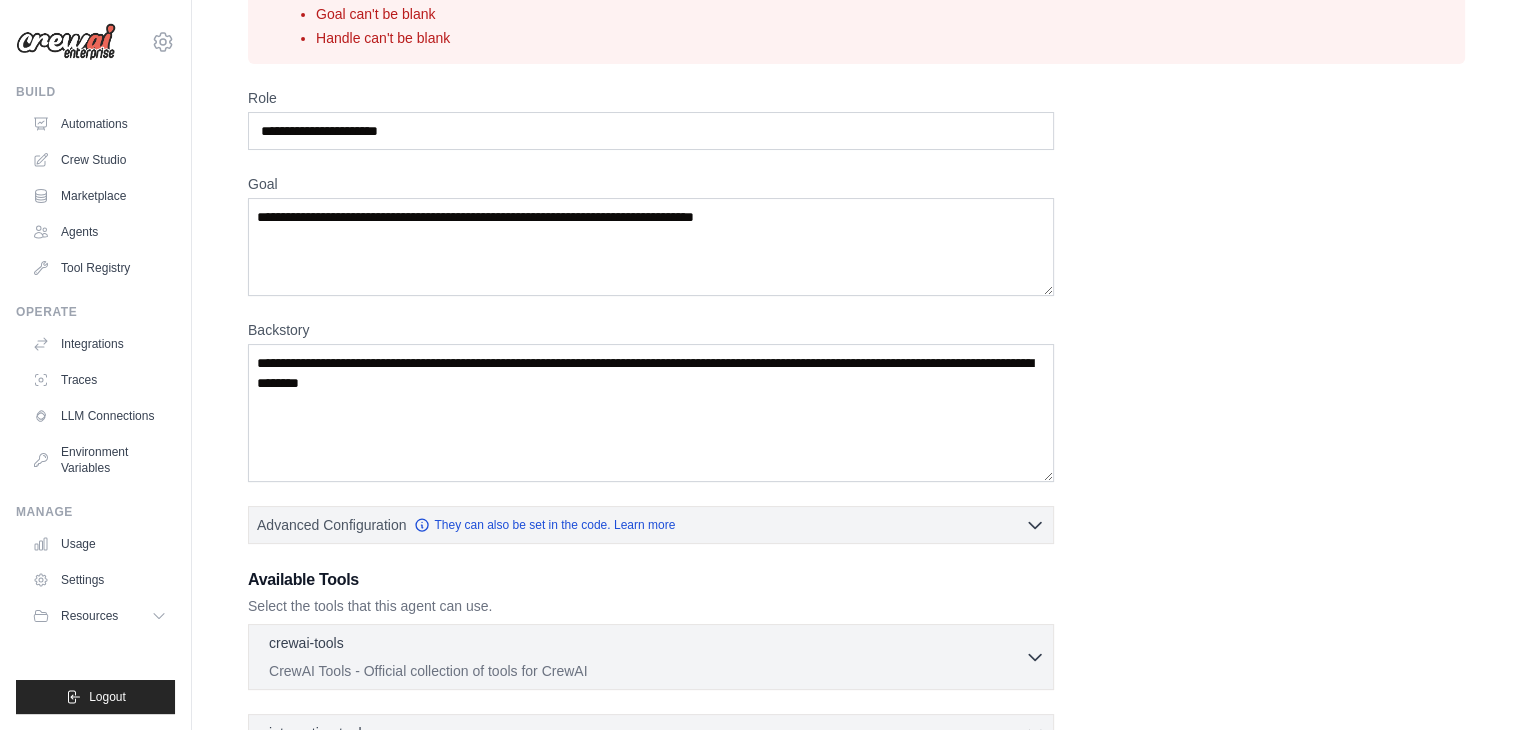 scroll, scrollTop: 402, scrollLeft: 0, axis: vertical 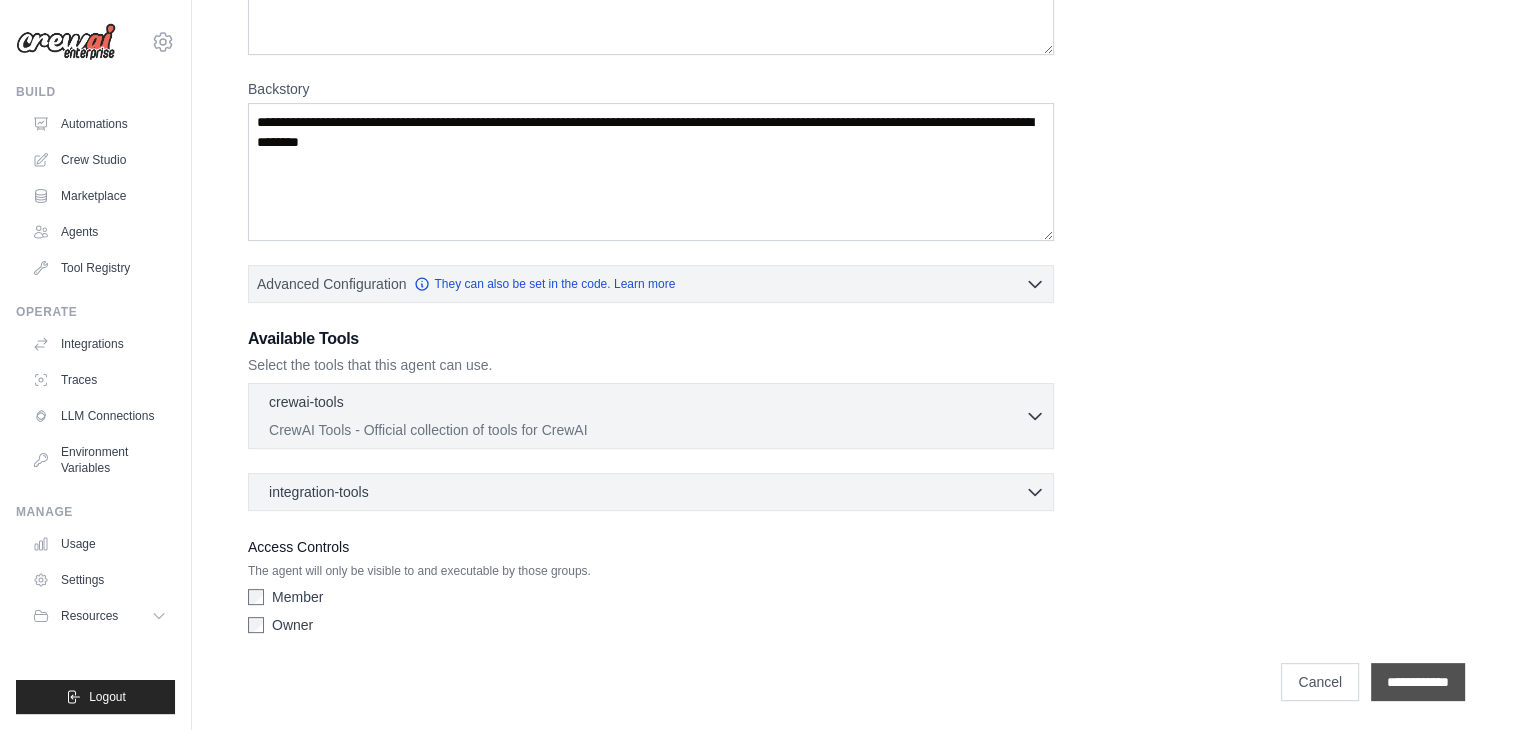 click on "**********" at bounding box center (1418, 682) 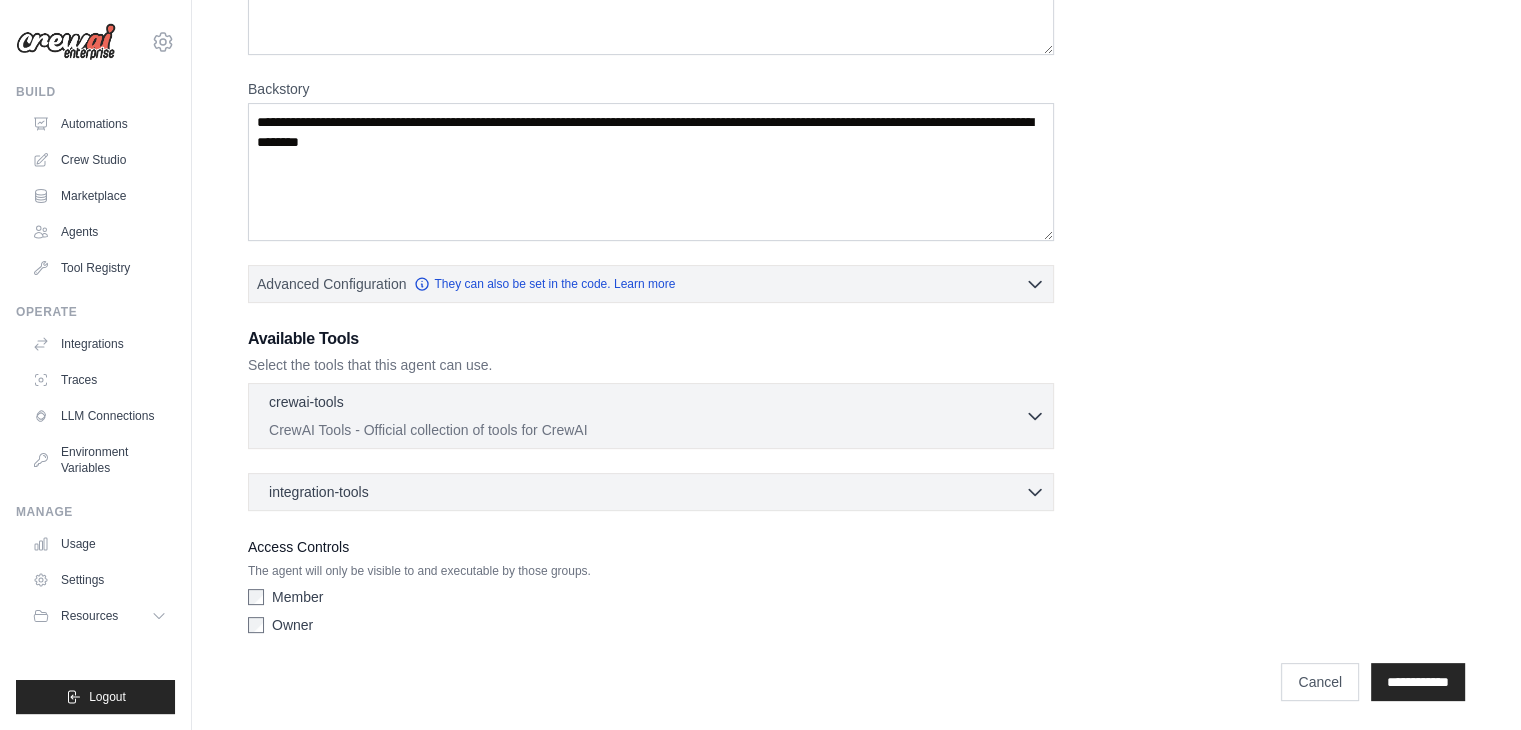 scroll, scrollTop: 0, scrollLeft: 0, axis: both 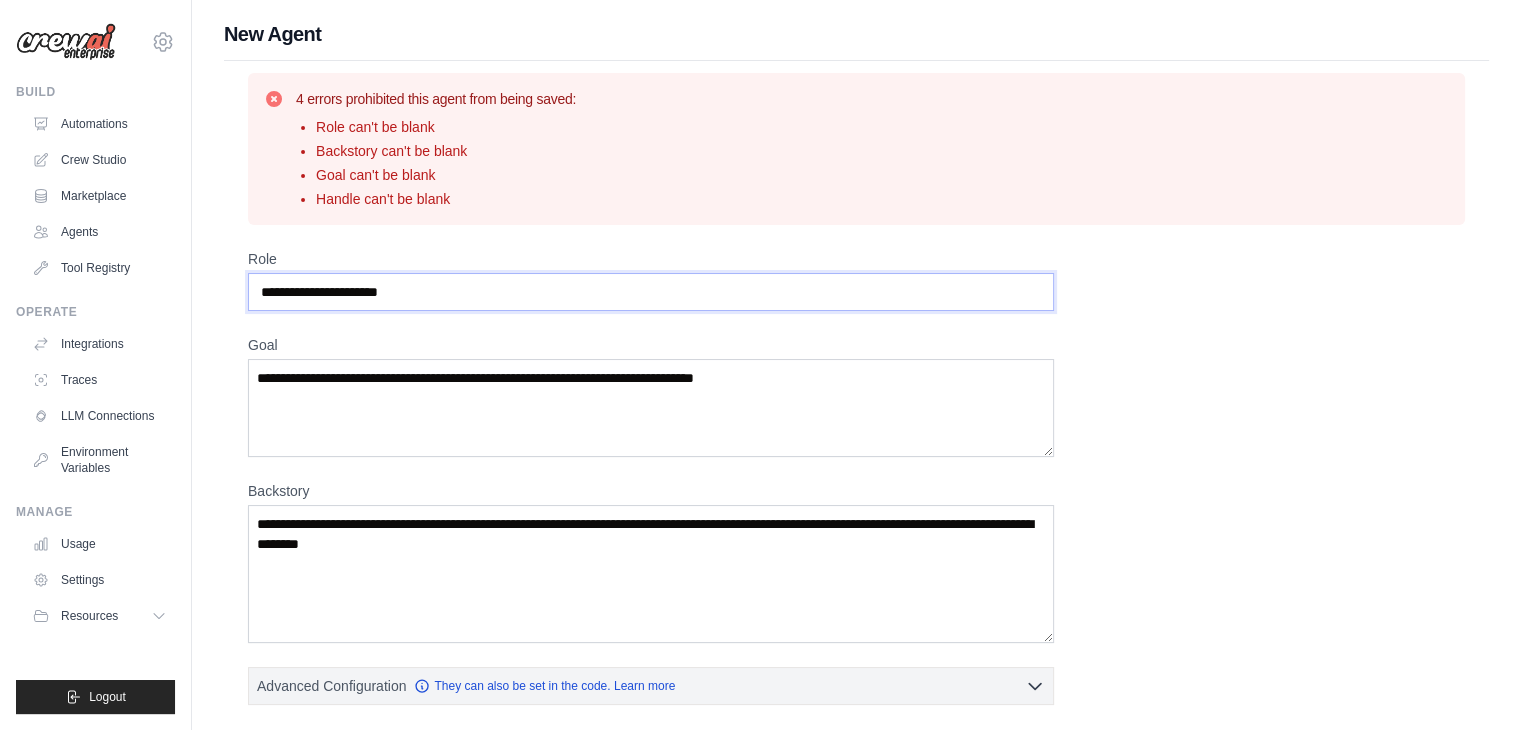 click on "Role" at bounding box center (651, 292) 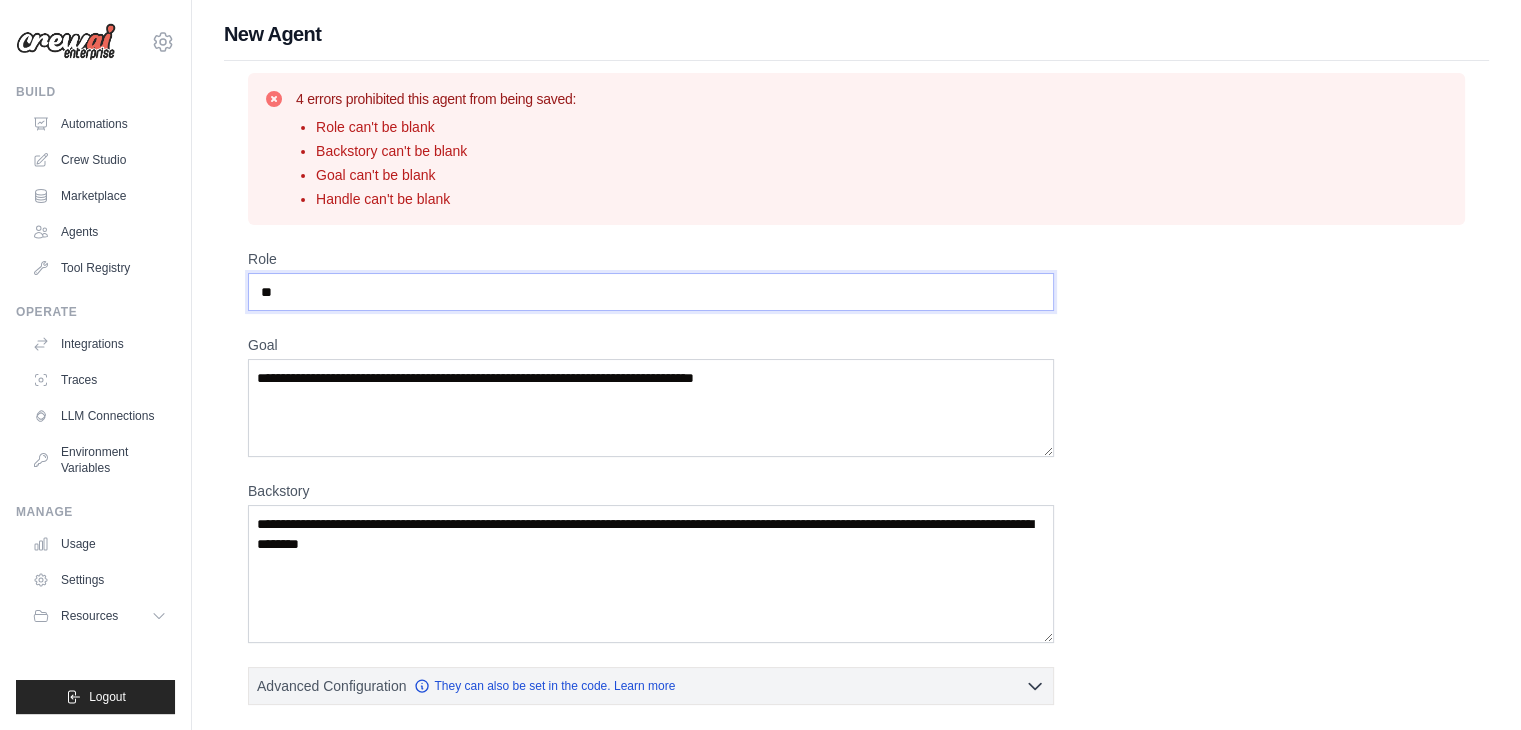 type on "*" 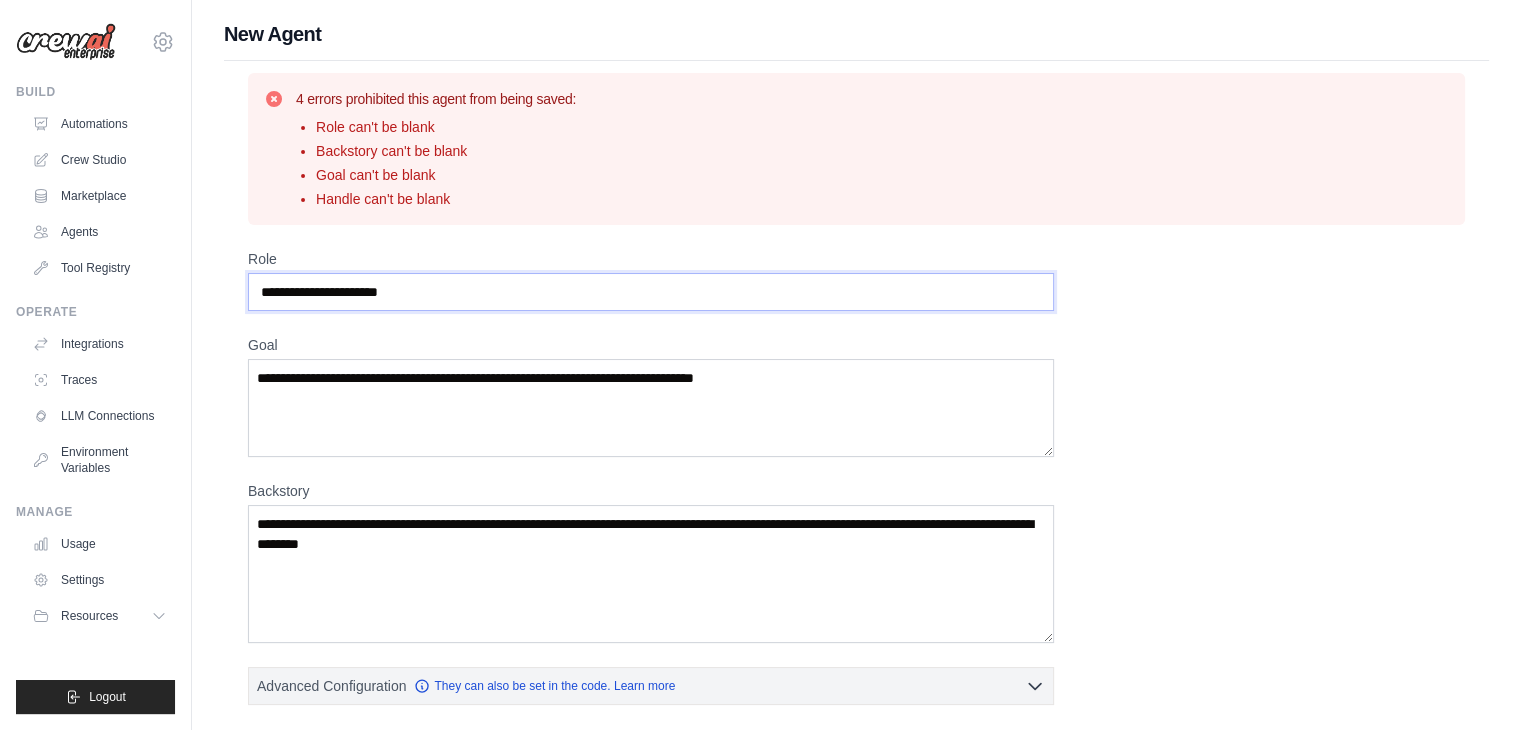 drag, startPoint x: 448, startPoint y: 289, endPoint x: 241, endPoint y: 284, distance: 207.06038 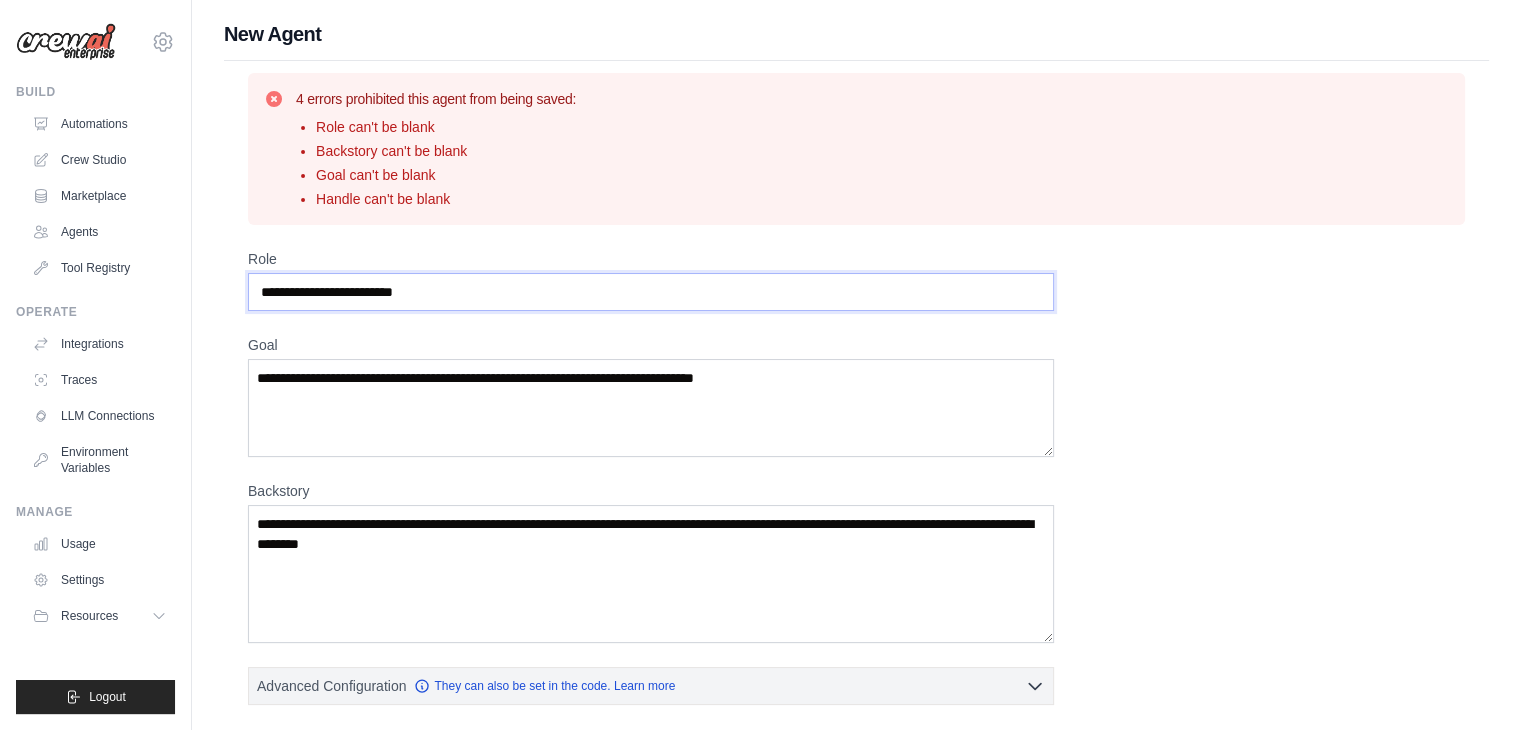 type on "**********" 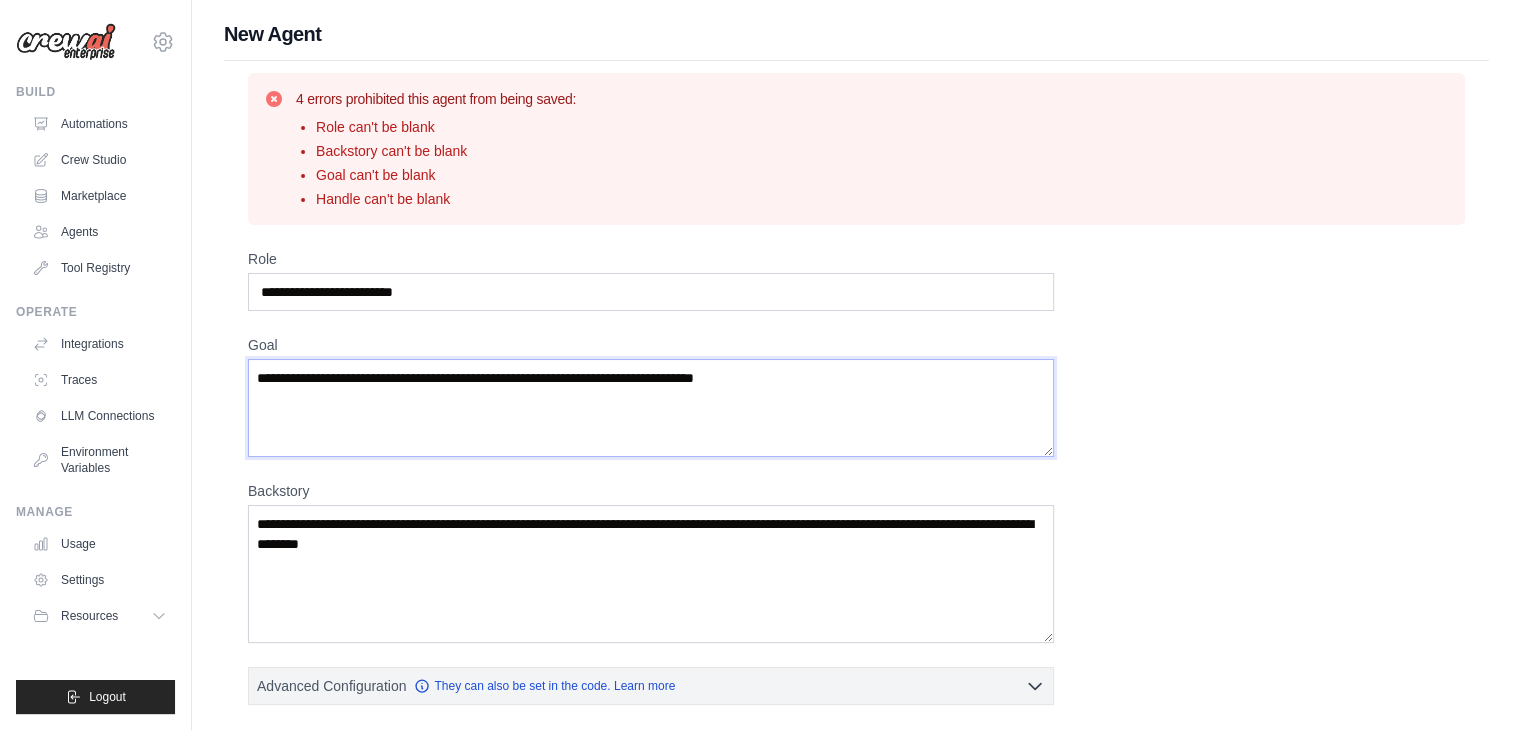 click on "Goal" at bounding box center [651, 408] 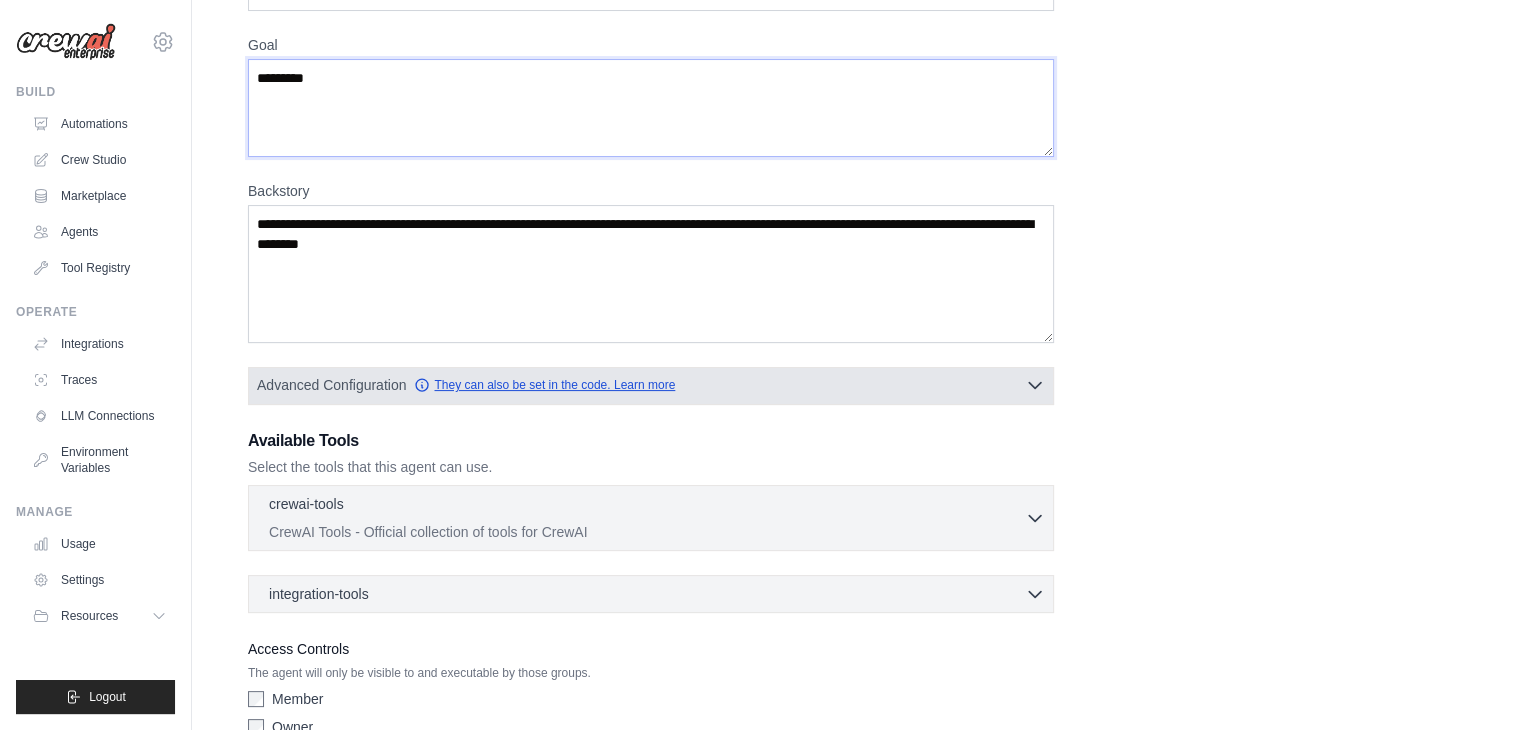 scroll, scrollTop: 400, scrollLeft: 0, axis: vertical 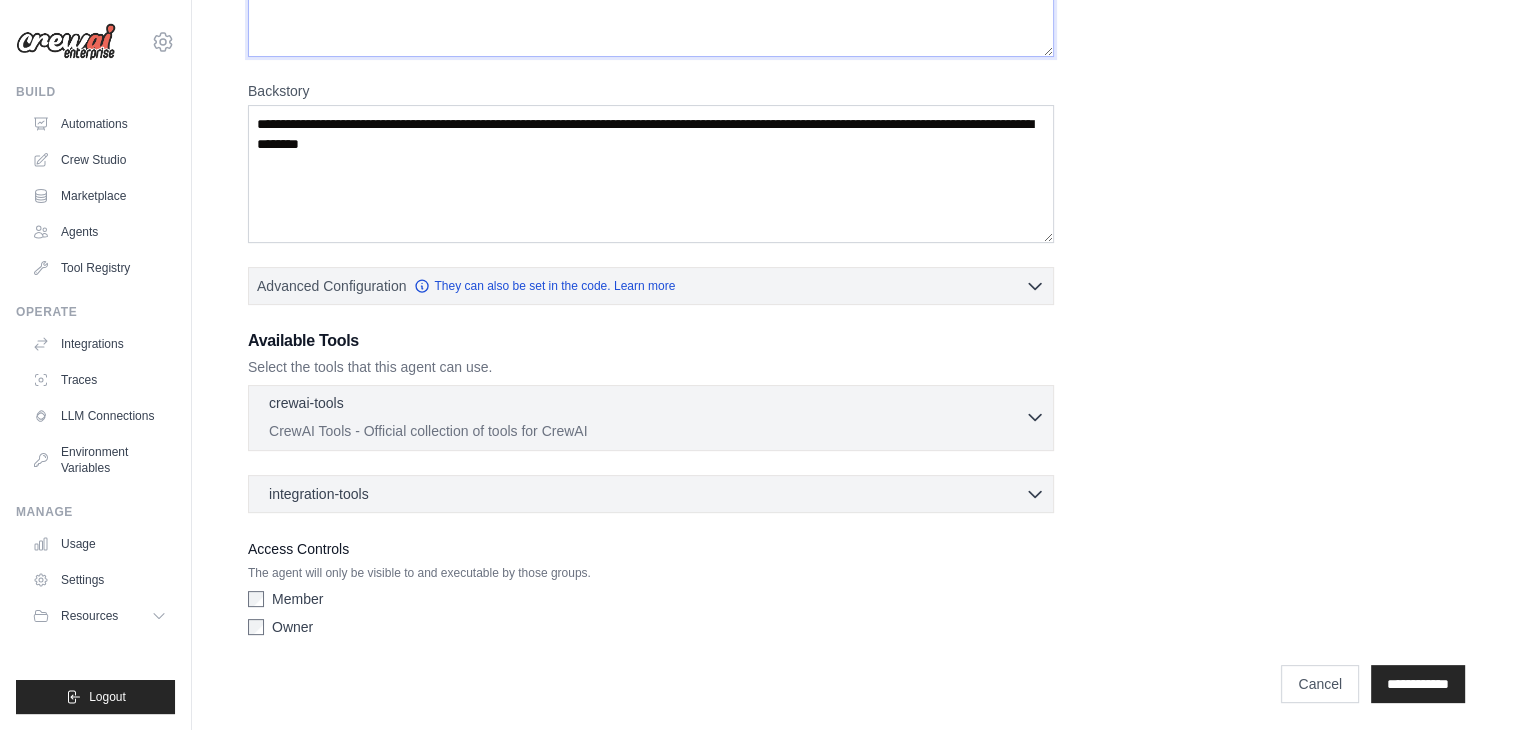 type on "*********" 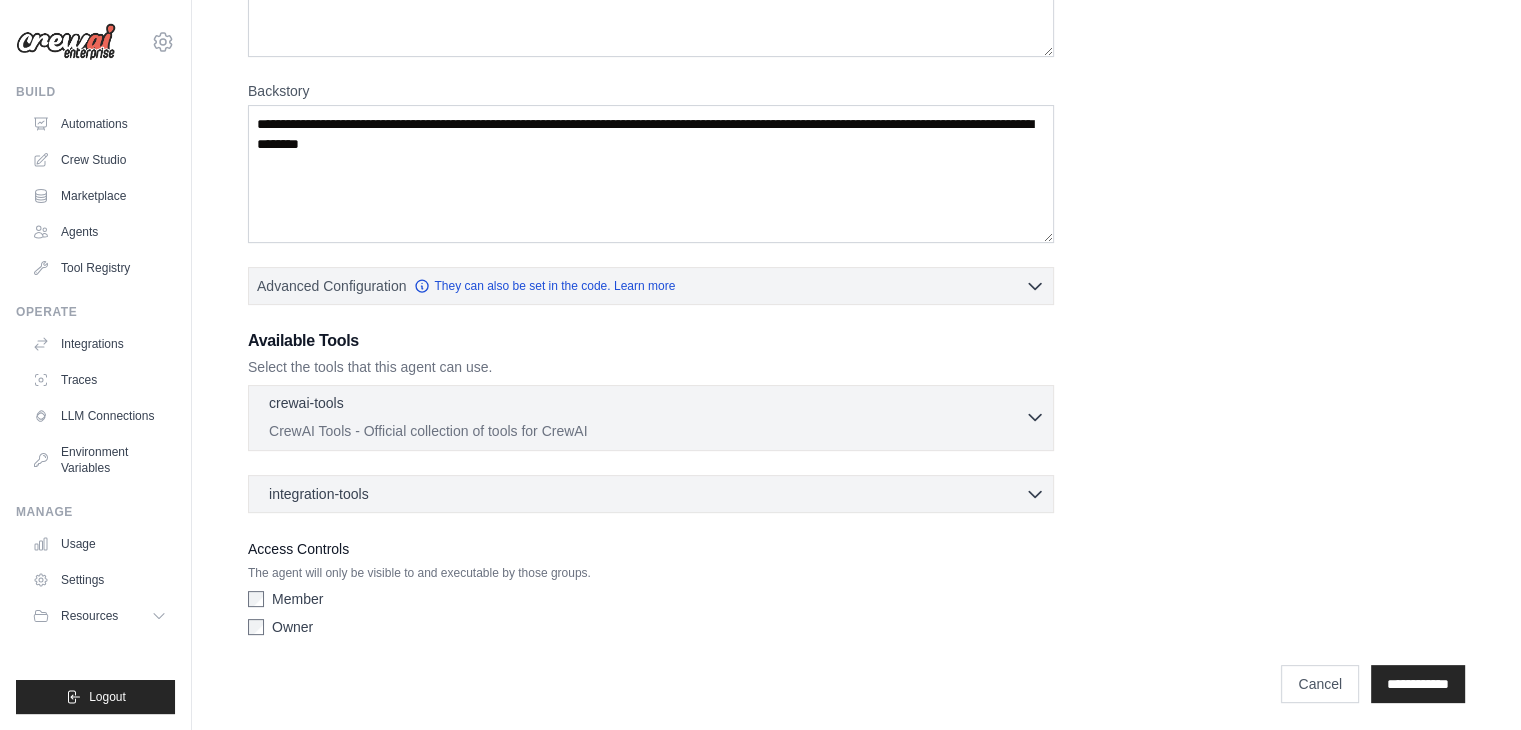 click on "crewai-tools
0 selected" at bounding box center [647, 405] 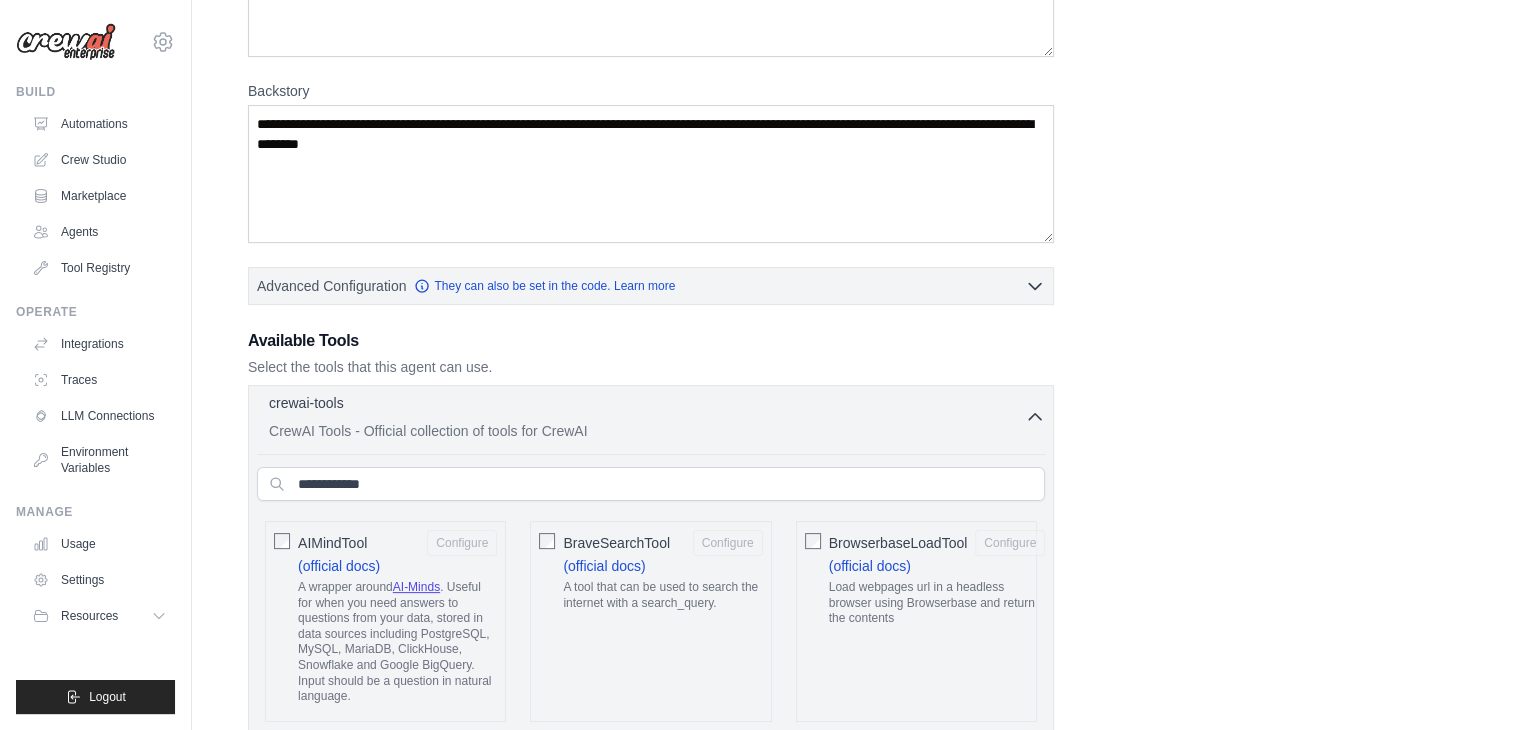 click on "crewai-tools
0 selected" at bounding box center (647, 405) 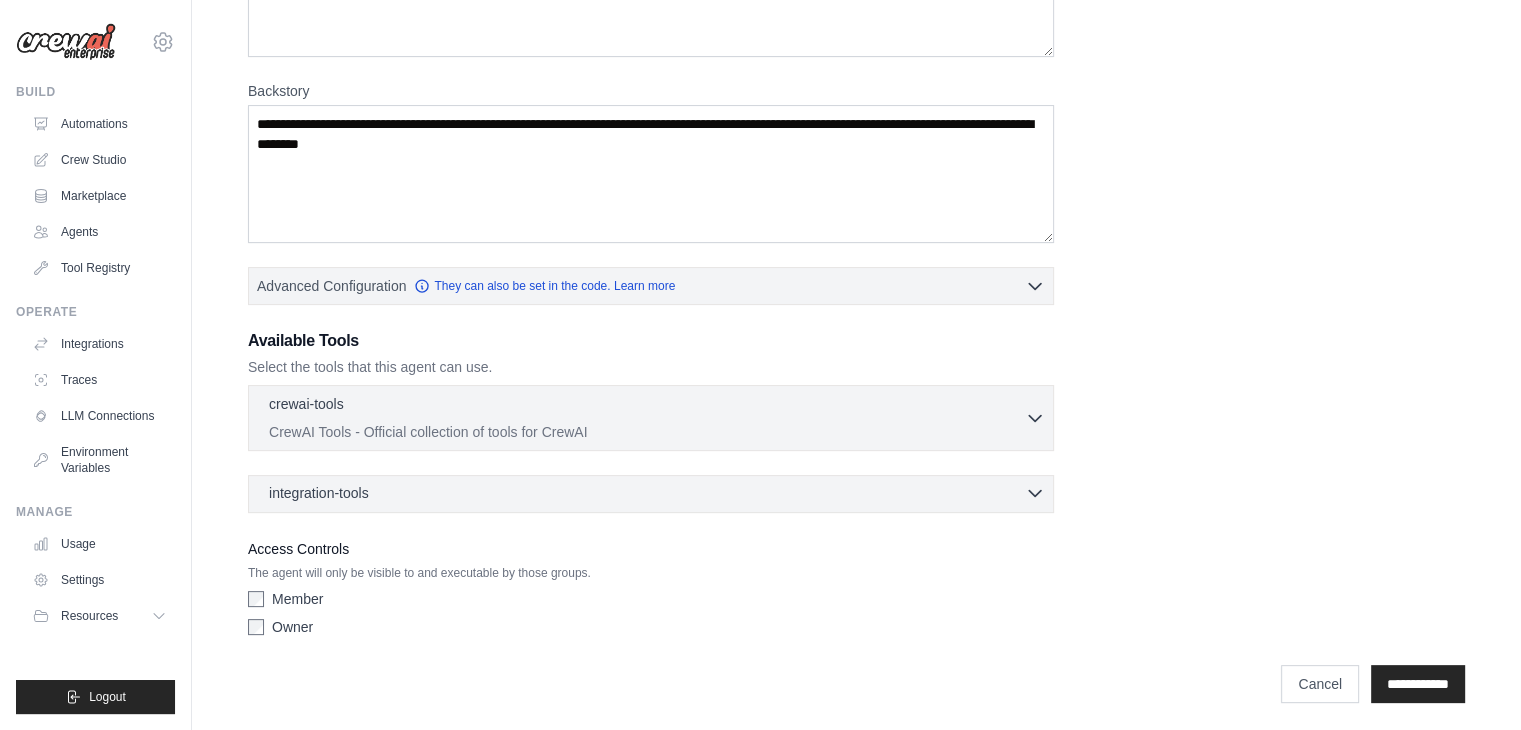 click on "integration-tools
0 selected" at bounding box center (657, 493) 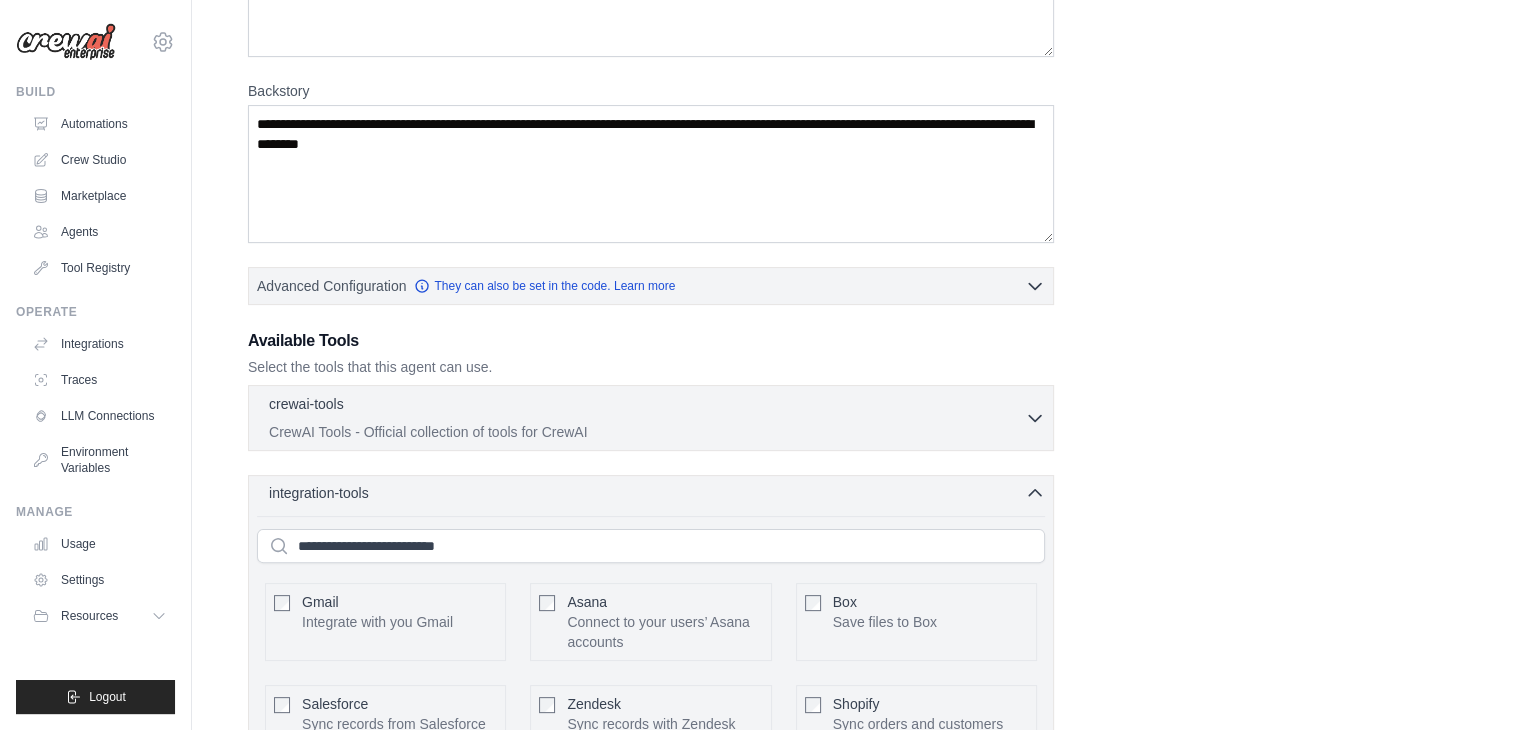 click on "integration-tools
0 selected" at bounding box center (657, 493) 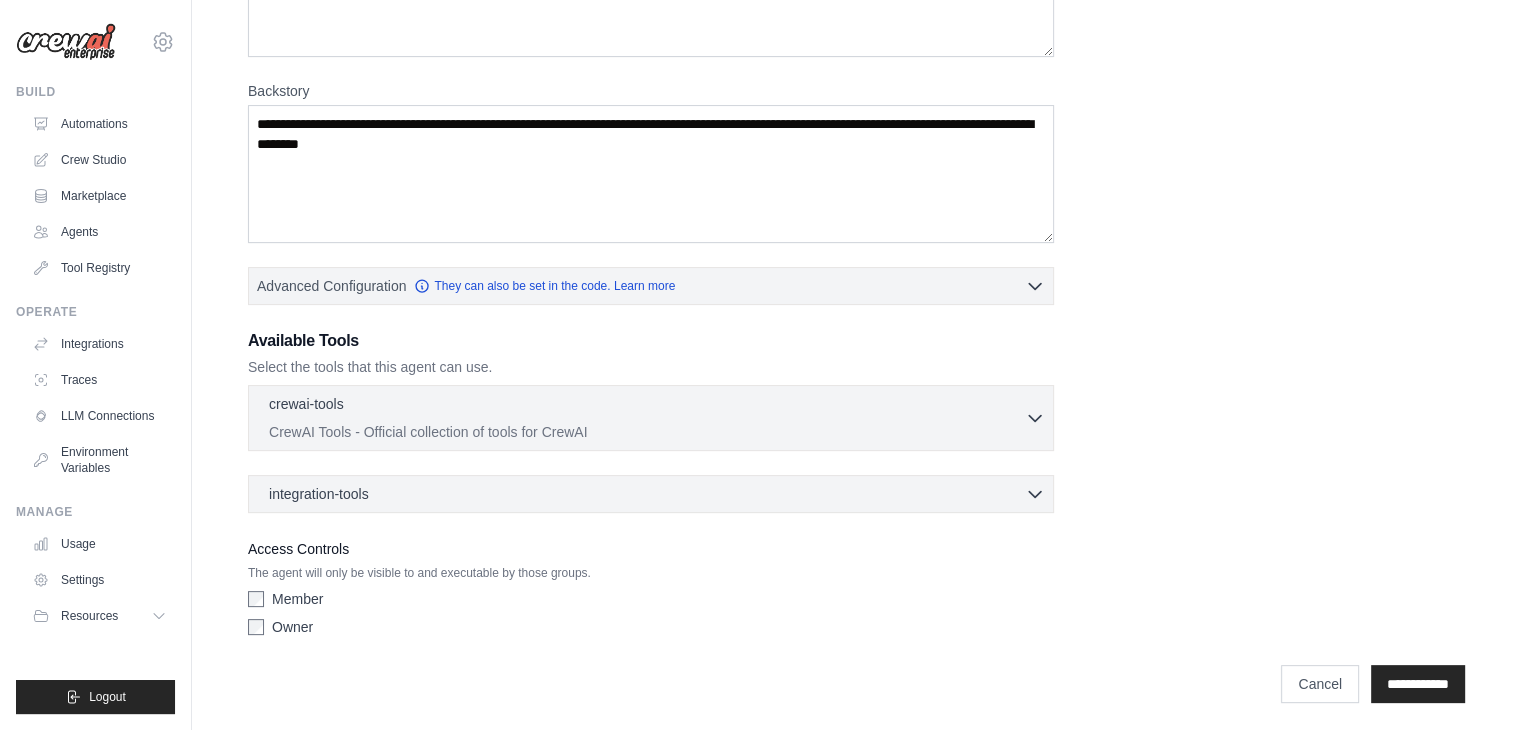 scroll, scrollTop: 402, scrollLeft: 0, axis: vertical 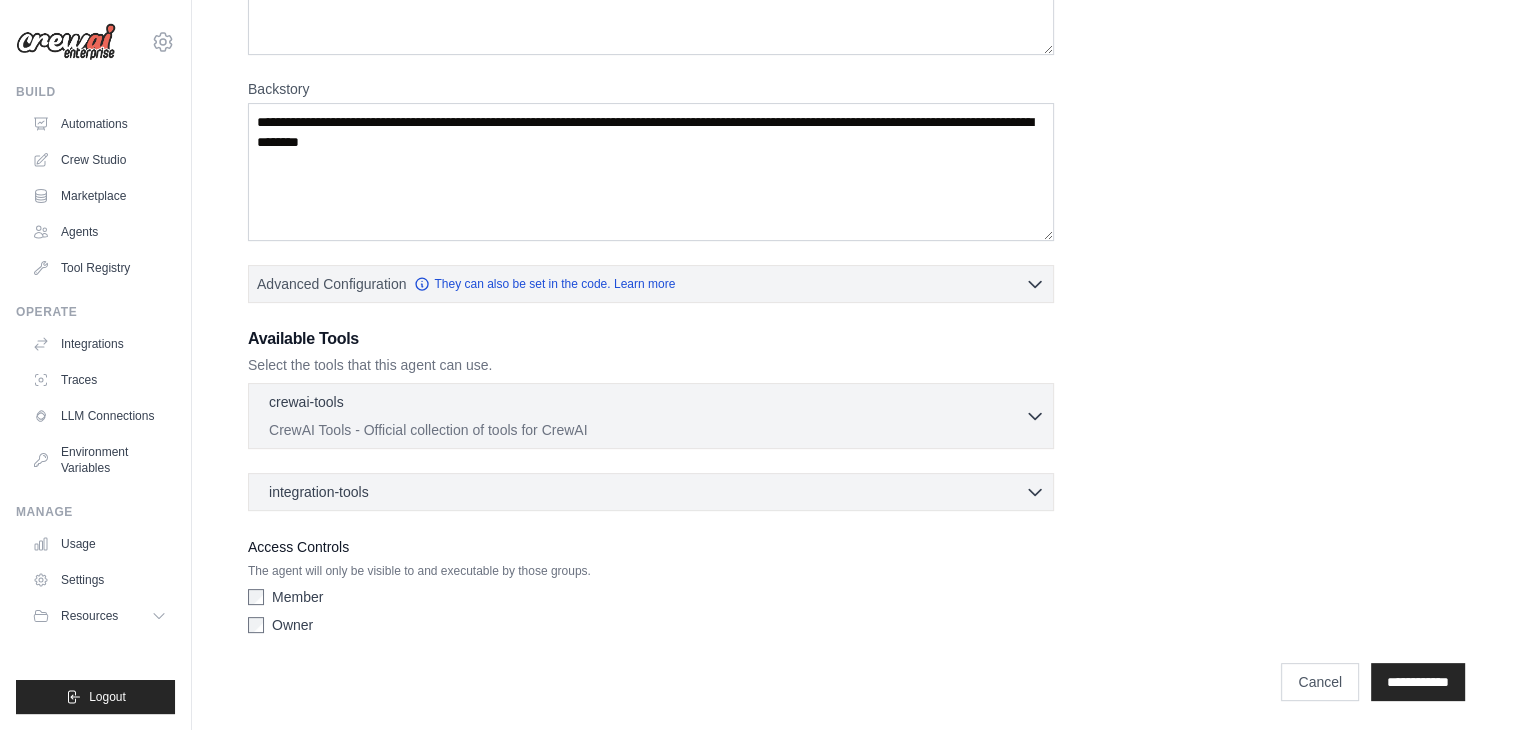 click on "Member" at bounding box center (297, 597) 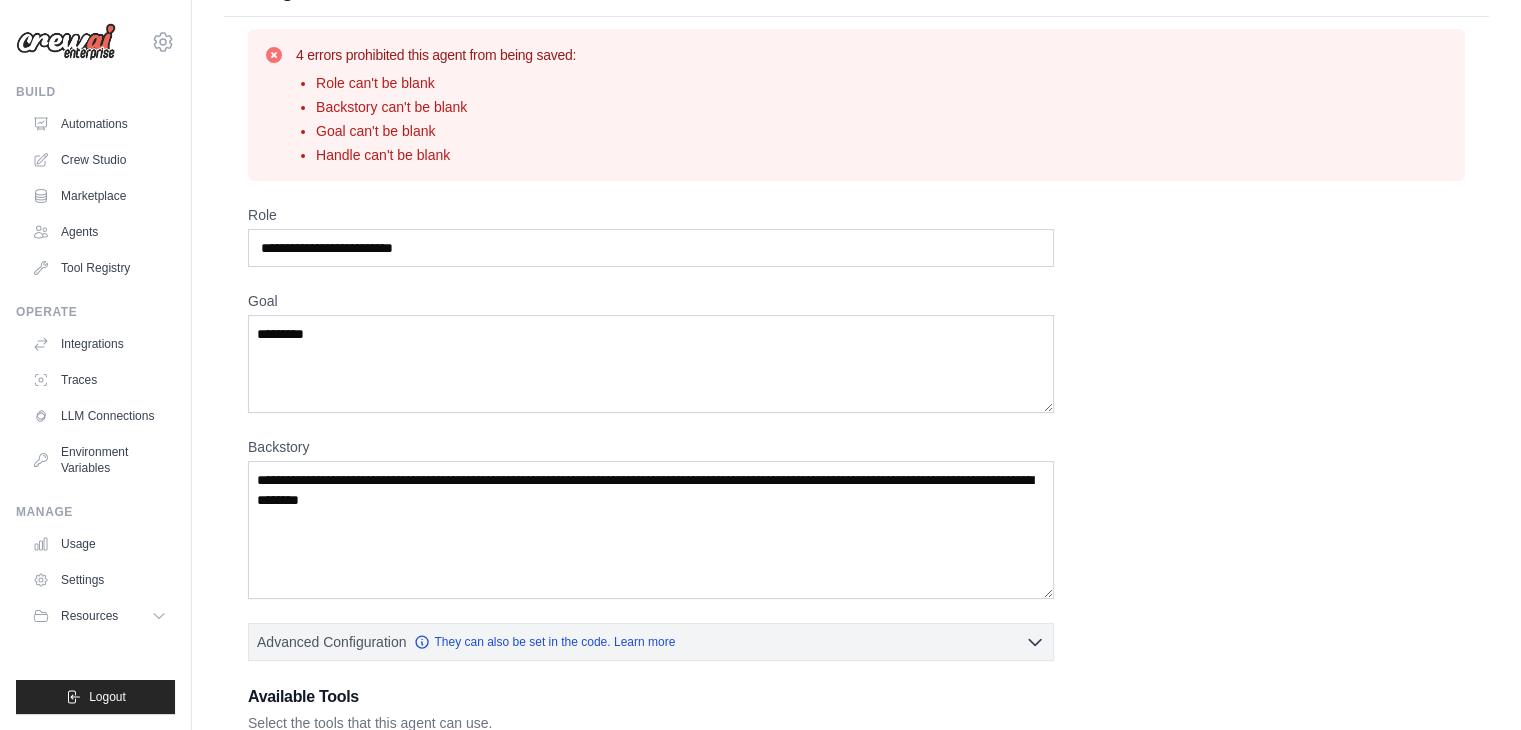 scroll, scrollTop: 0, scrollLeft: 0, axis: both 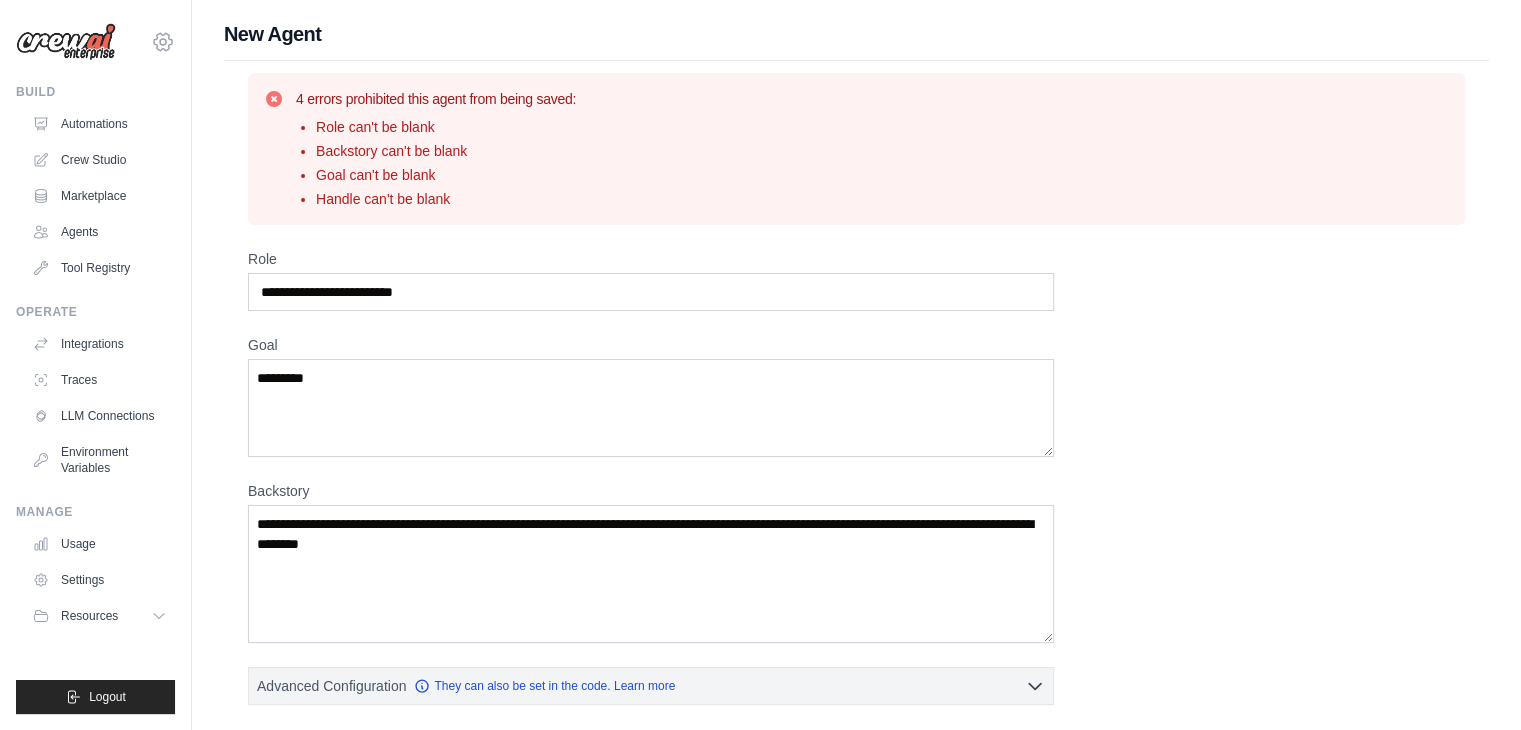 click 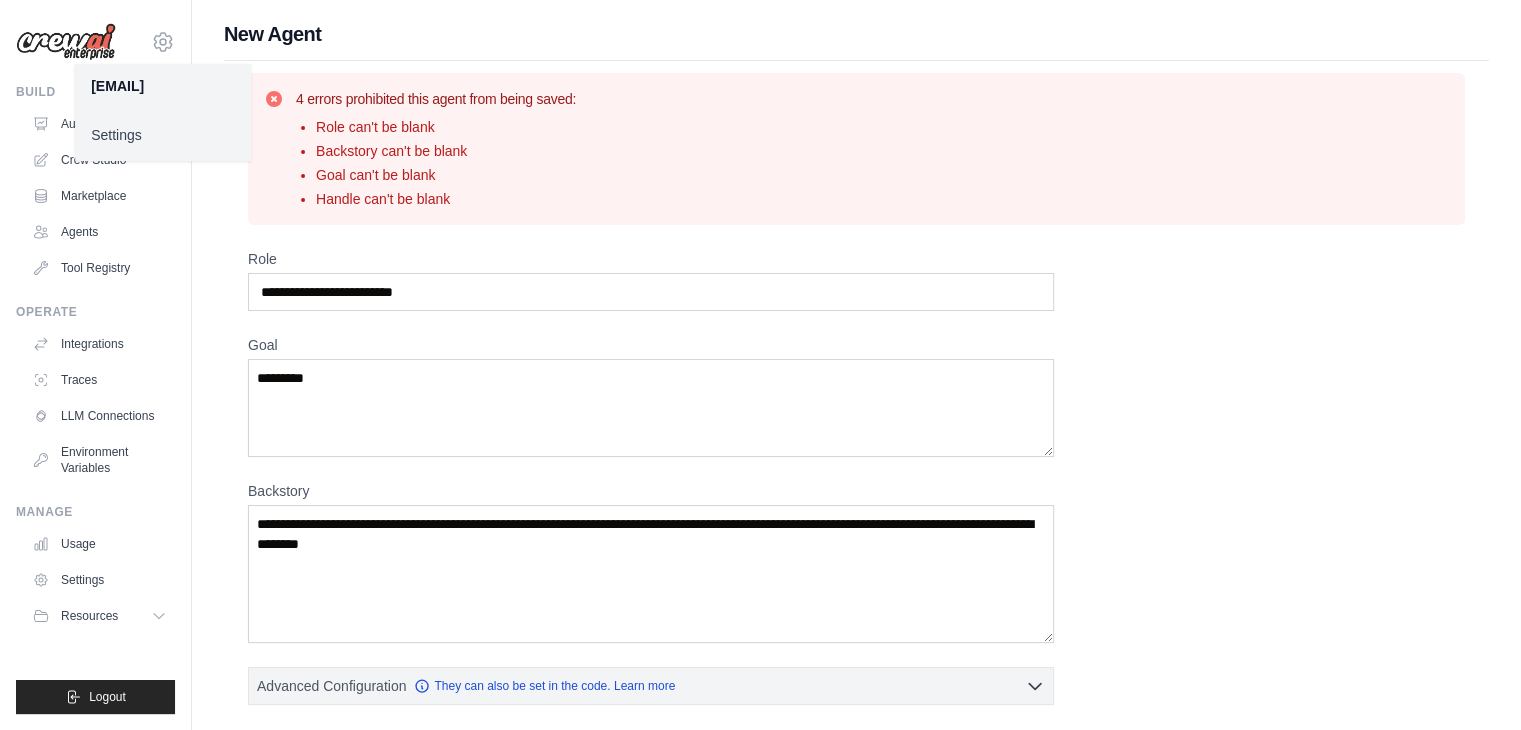 click on "Settings" at bounding box center (163, 135) 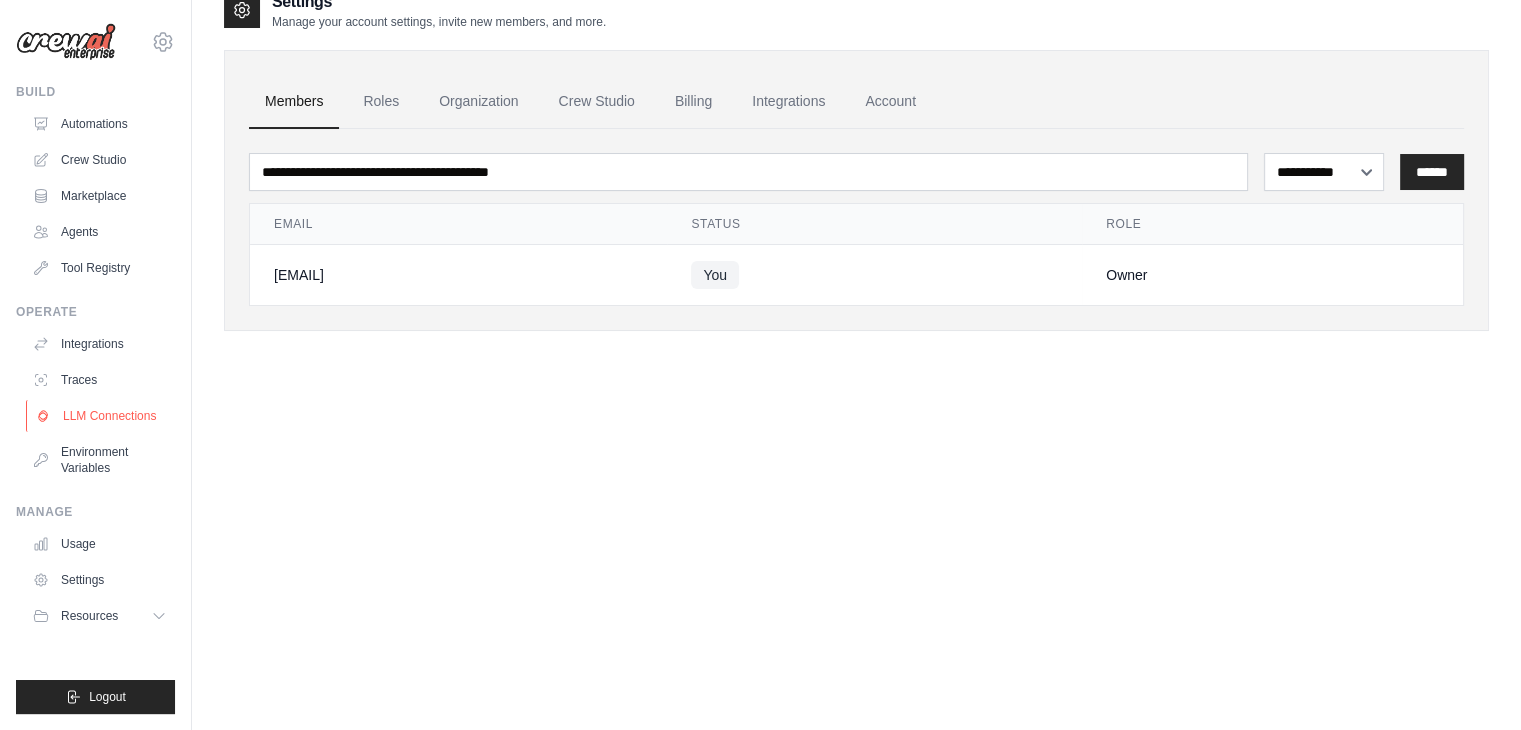 scroll, scrollTop: 0, scrollLeft: 0, axis: both 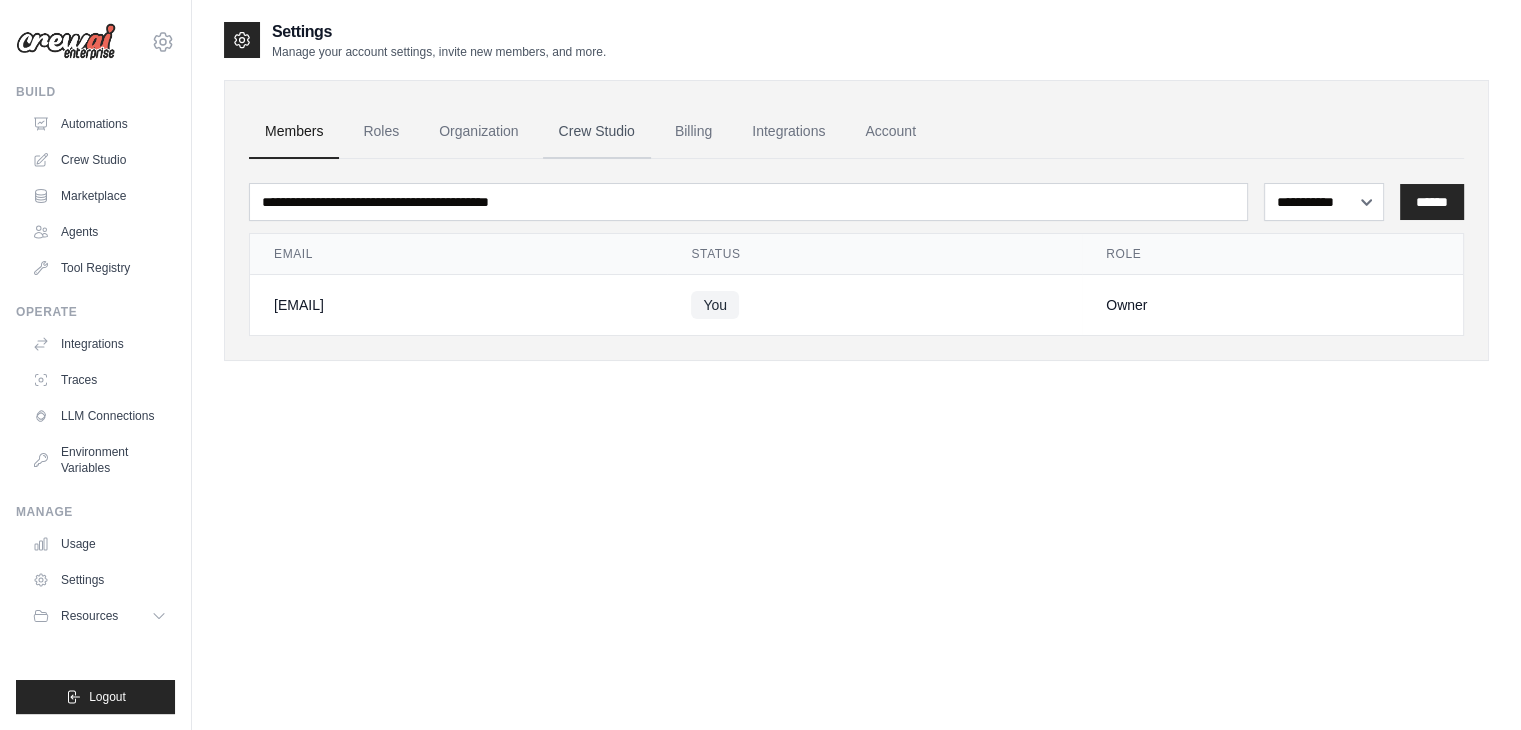 click on "Crew Studio" at bounding box center [597, 132] 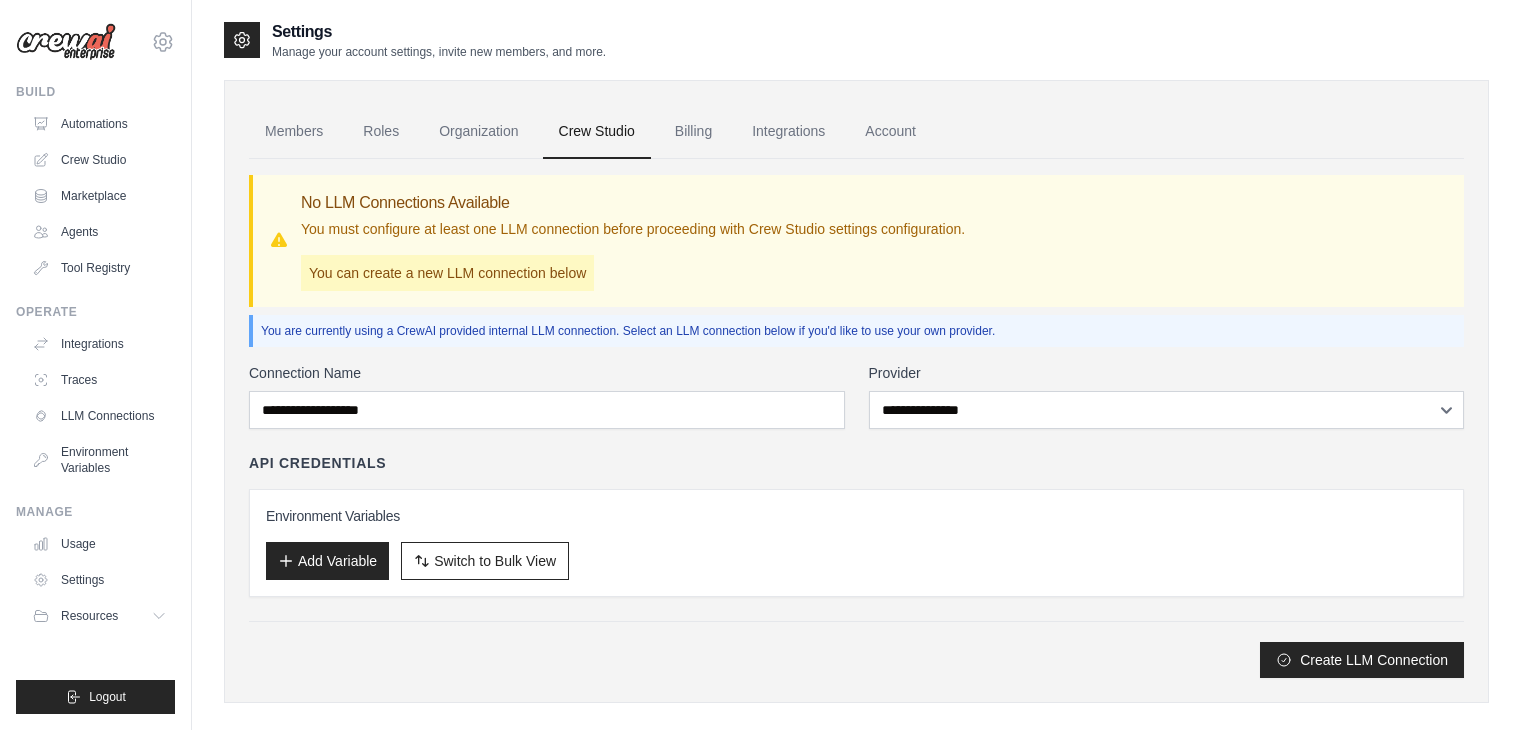 scroll, scrollTop: 0, scrollLeft: 0, axis: both 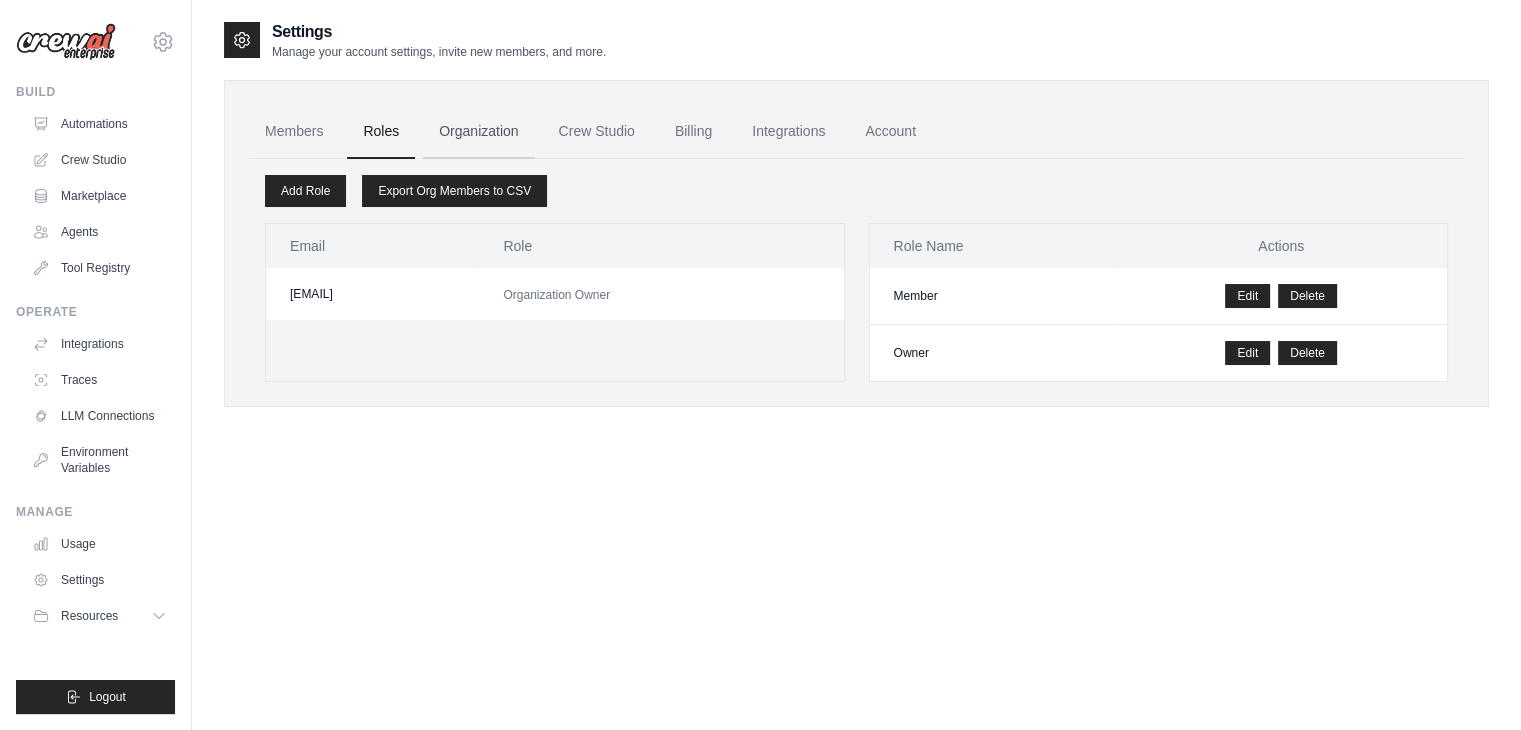 click on "Organization" at bounding box center [478, 132] 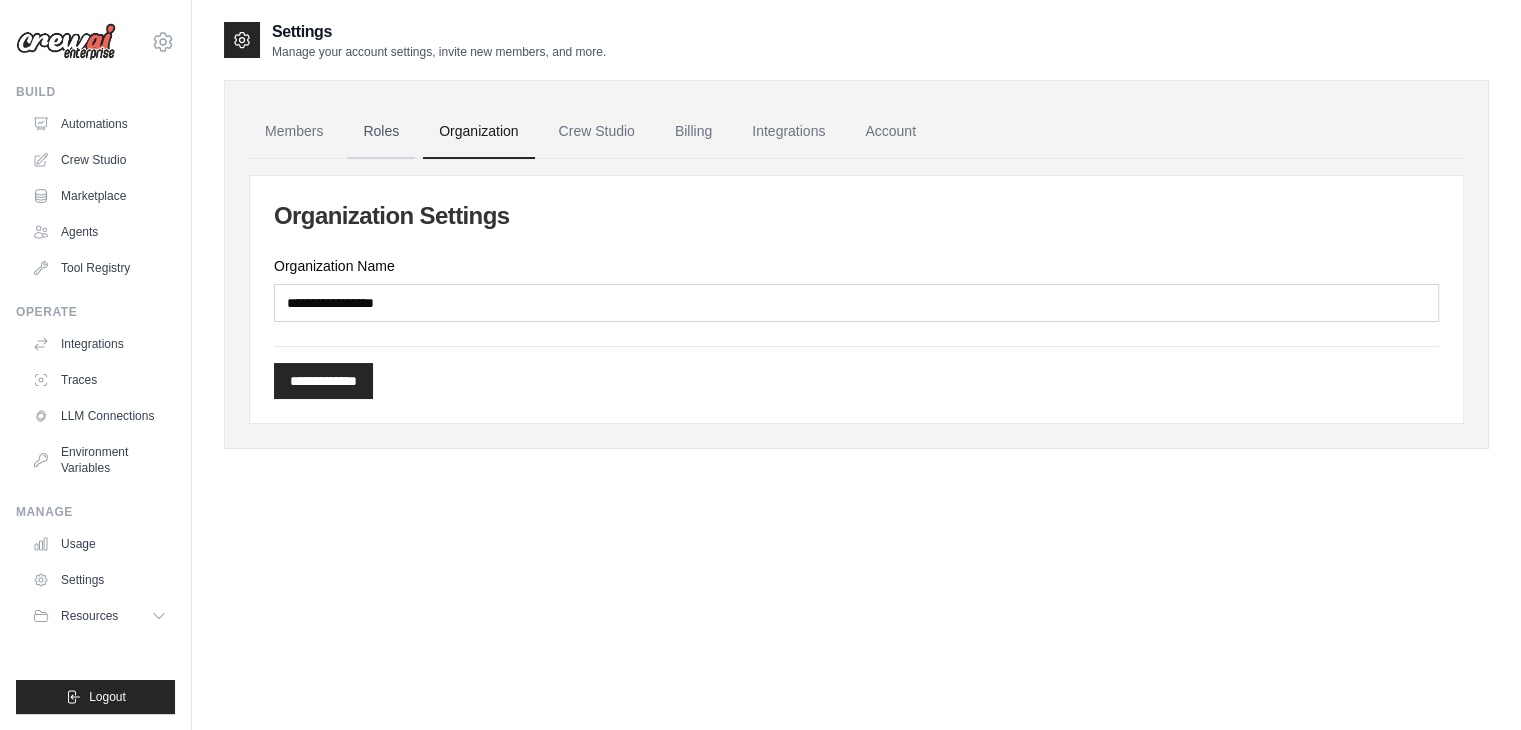 click on "Roles" at bounding box center (381, 132) 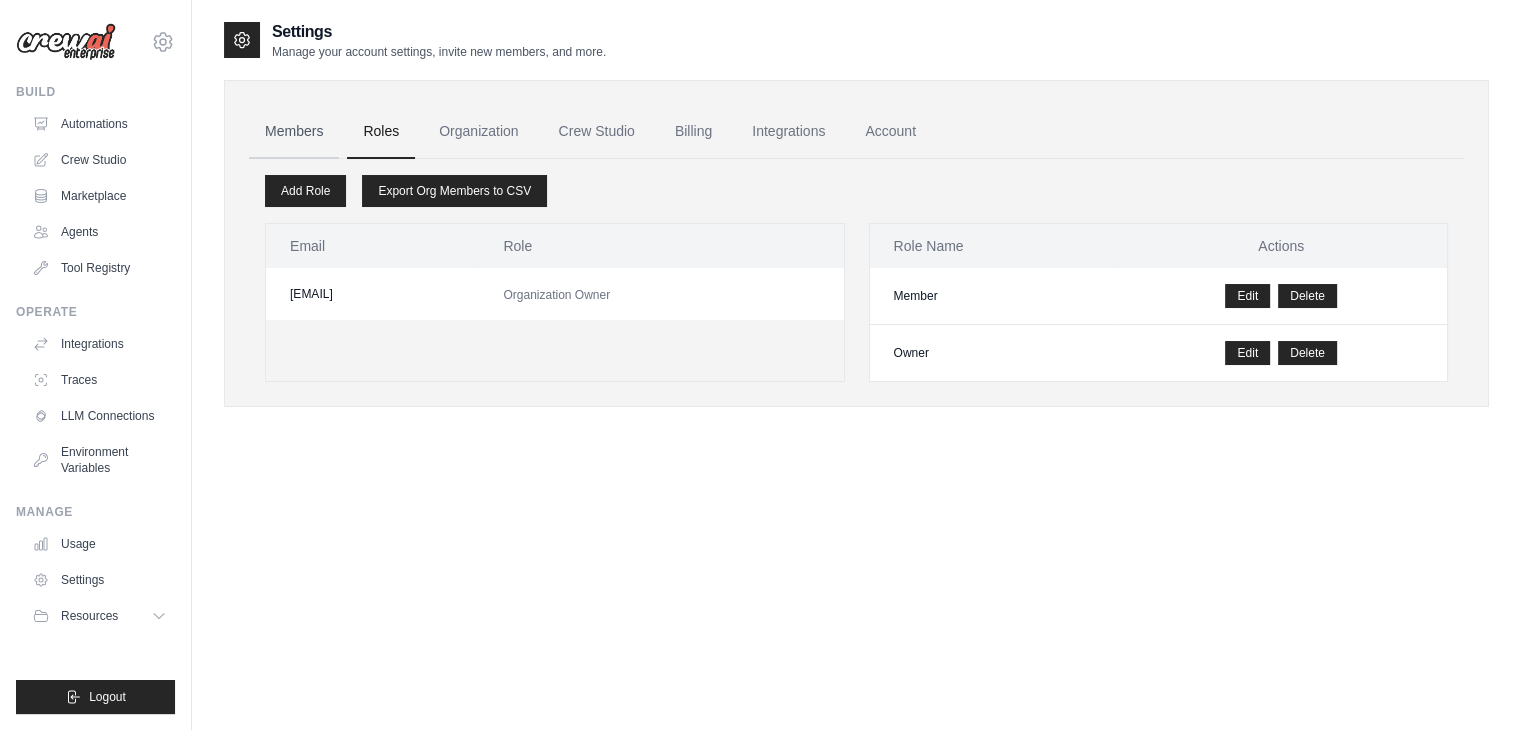 click on "Members" at bounding box center (294, 132) 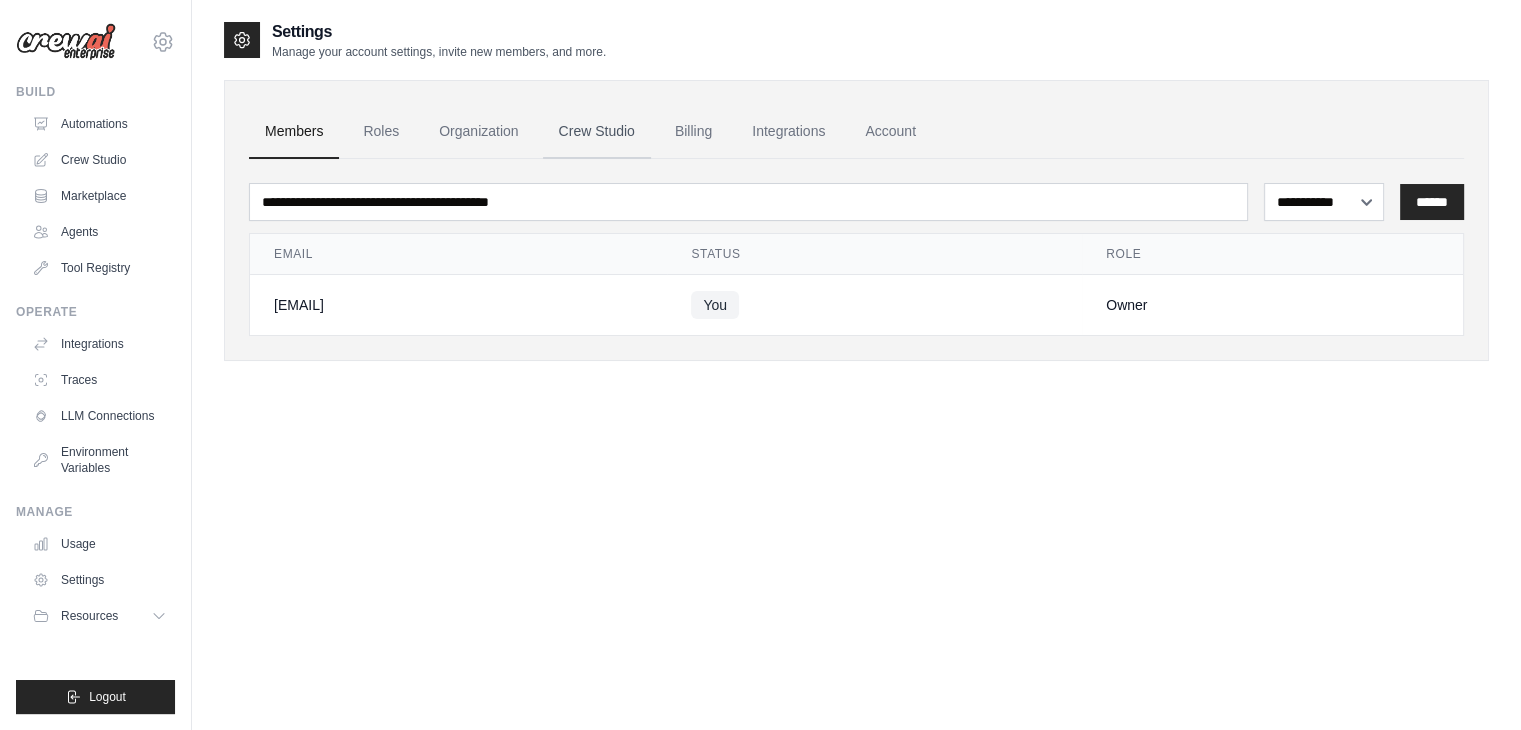 click on "Crew Studio" at bounding box center [597, 132] 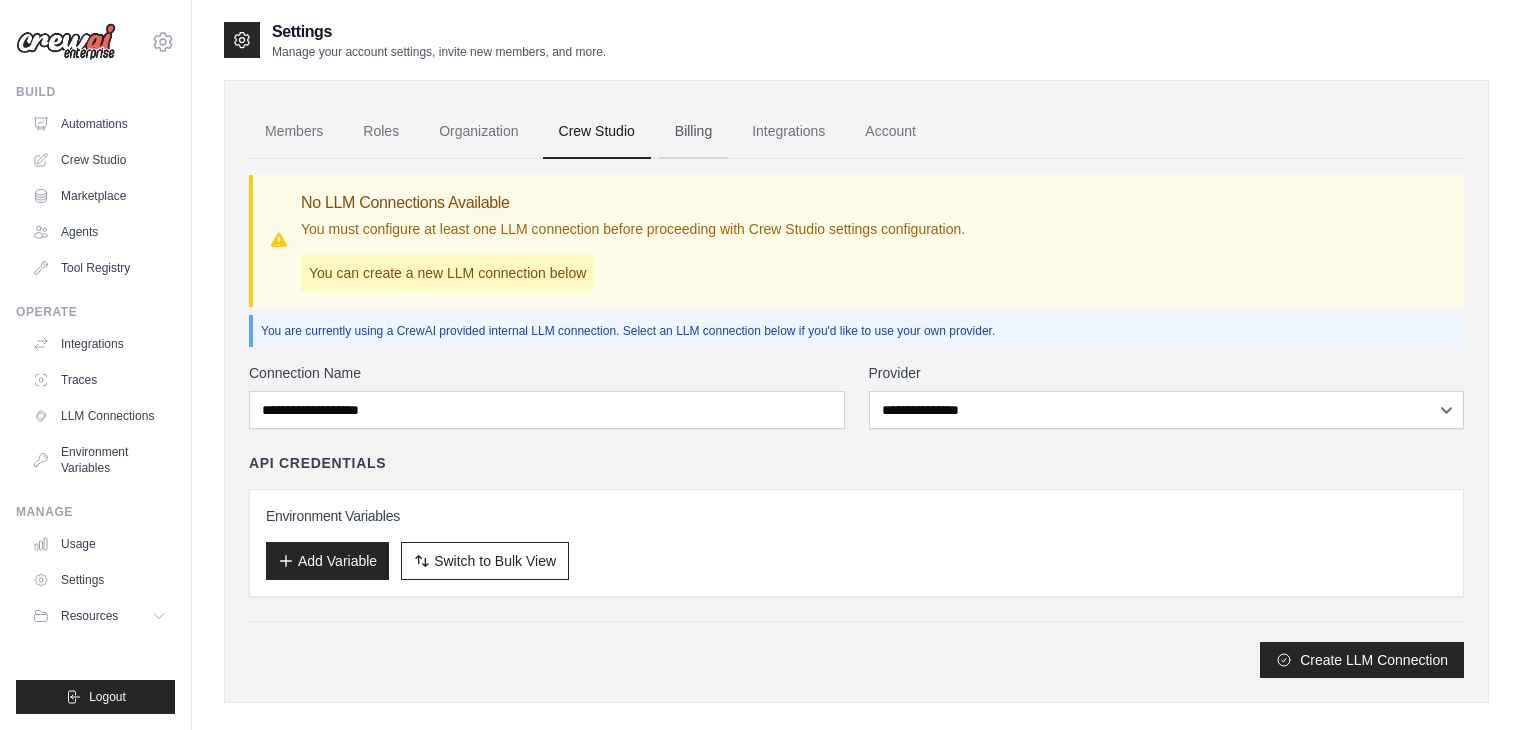 scroll, scrollTop: 0, scrollLeft: 0, axis: both 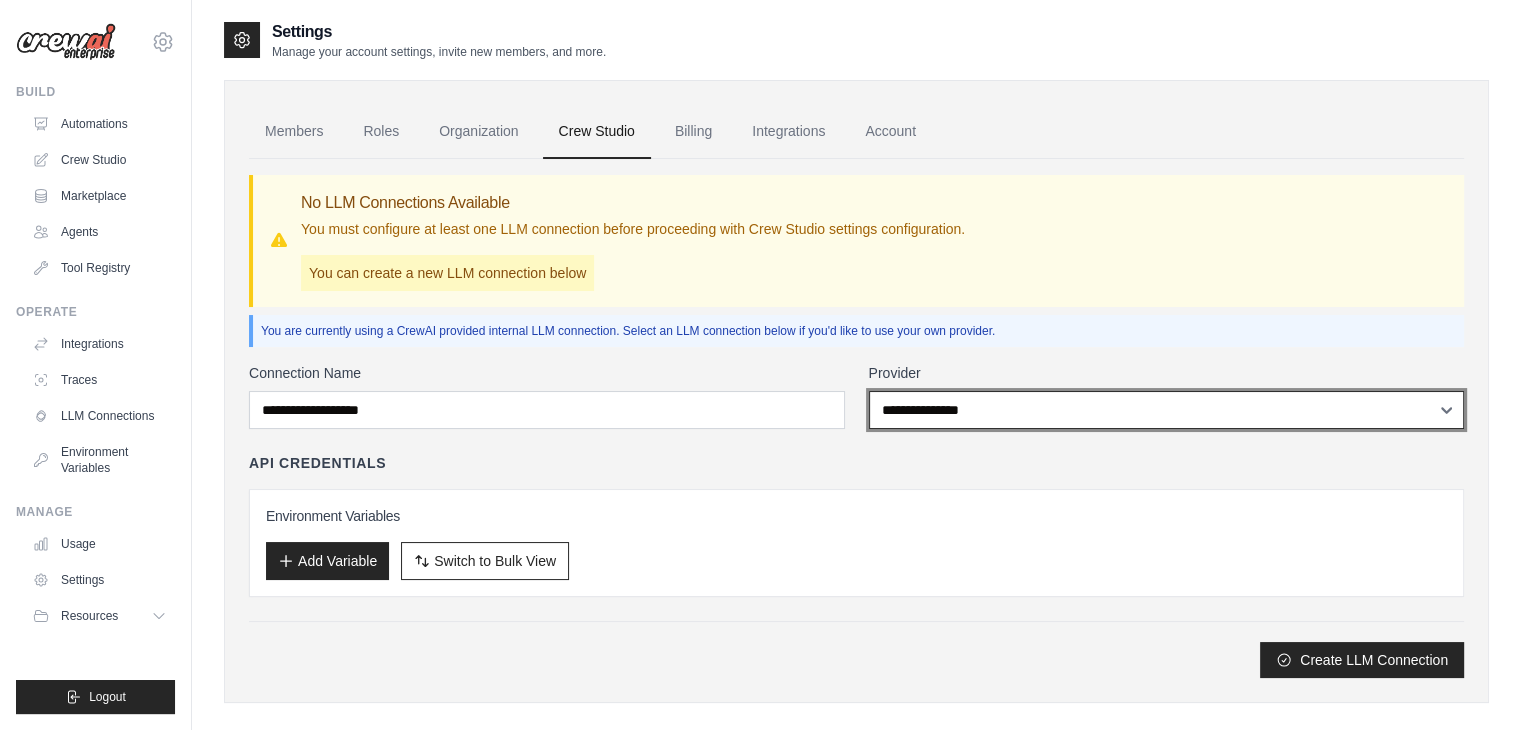 click on "**********" at bounding box center (1167, 410) 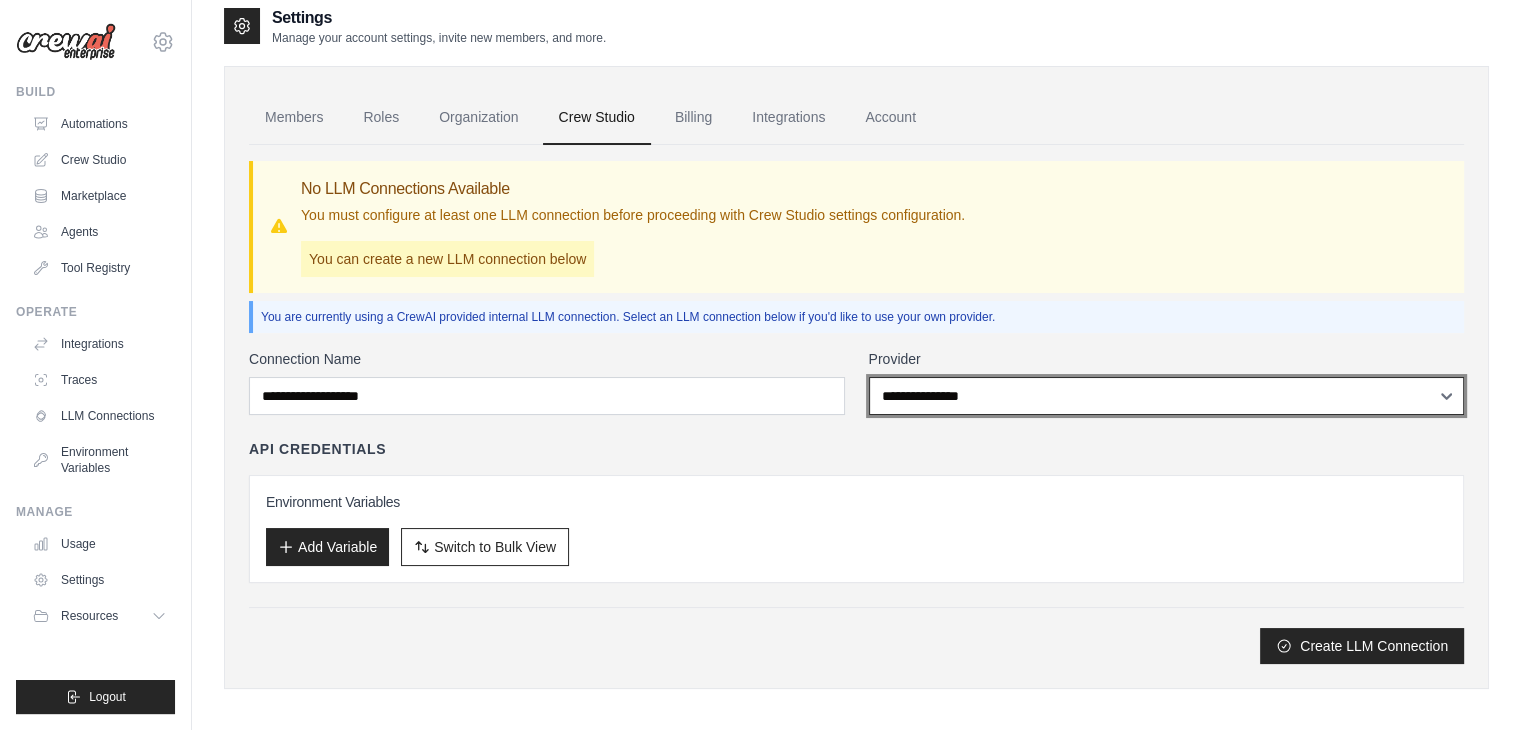 scroll, scrollTop: 0, scrollLeft: 0, axis: both 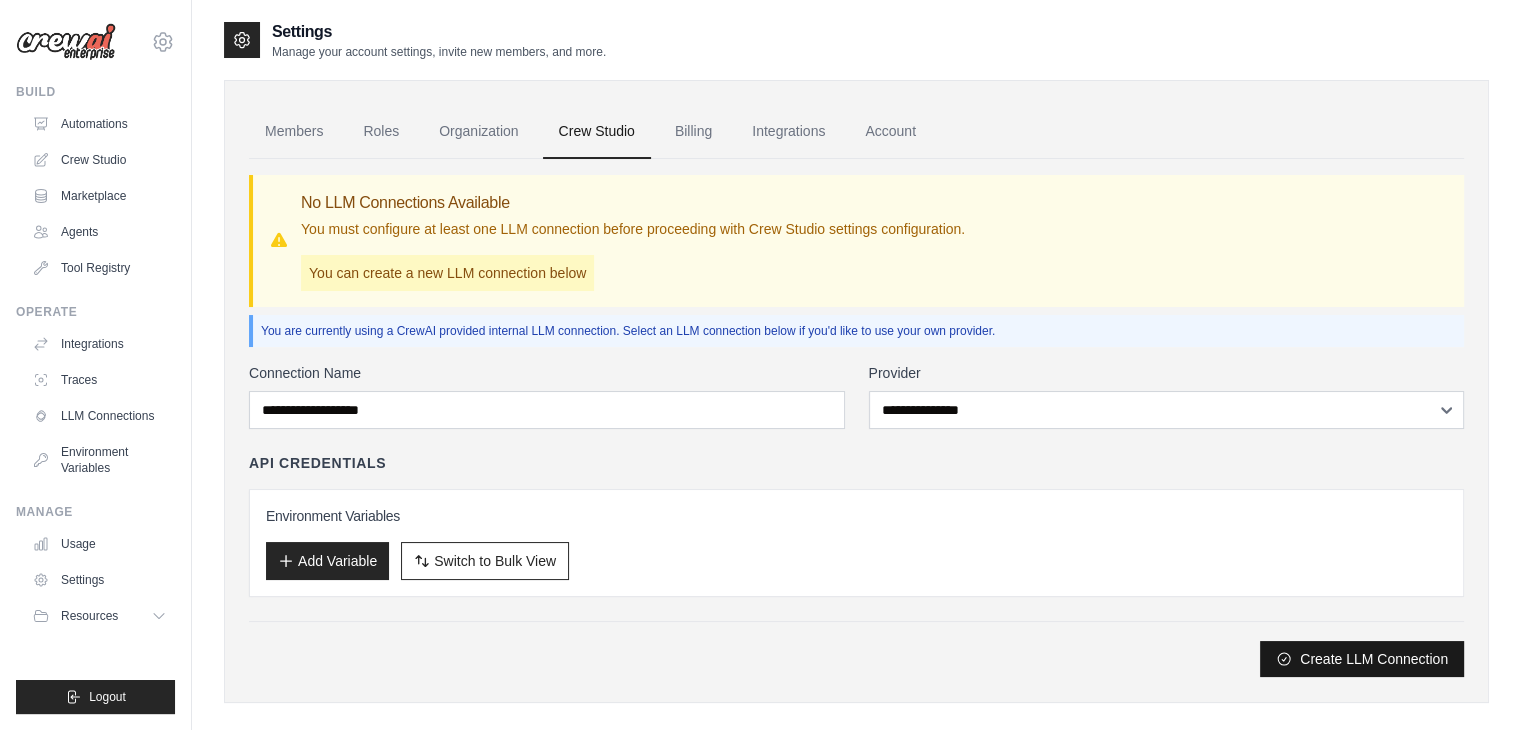 click 